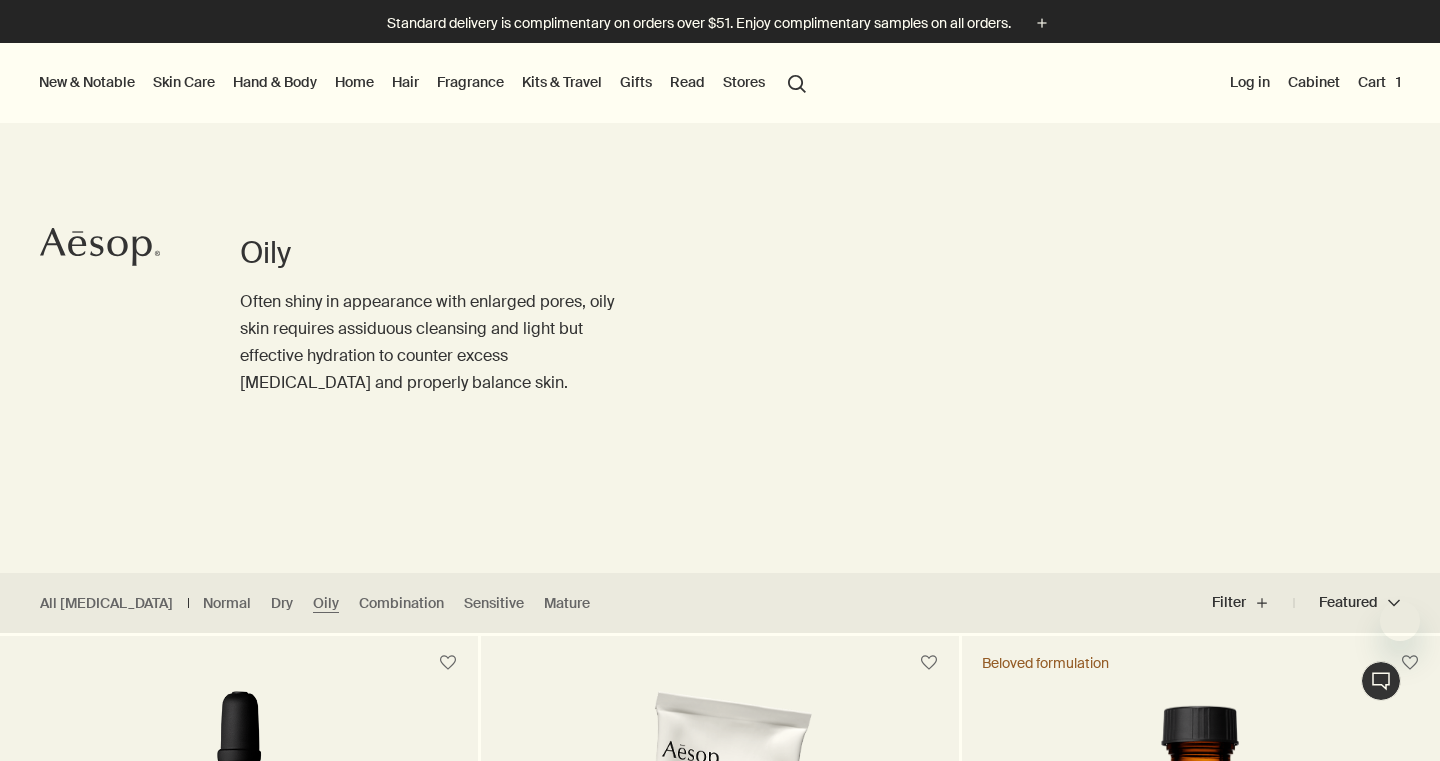 scroll, scrollTop: 0, scrollLeft: 0, axis: both 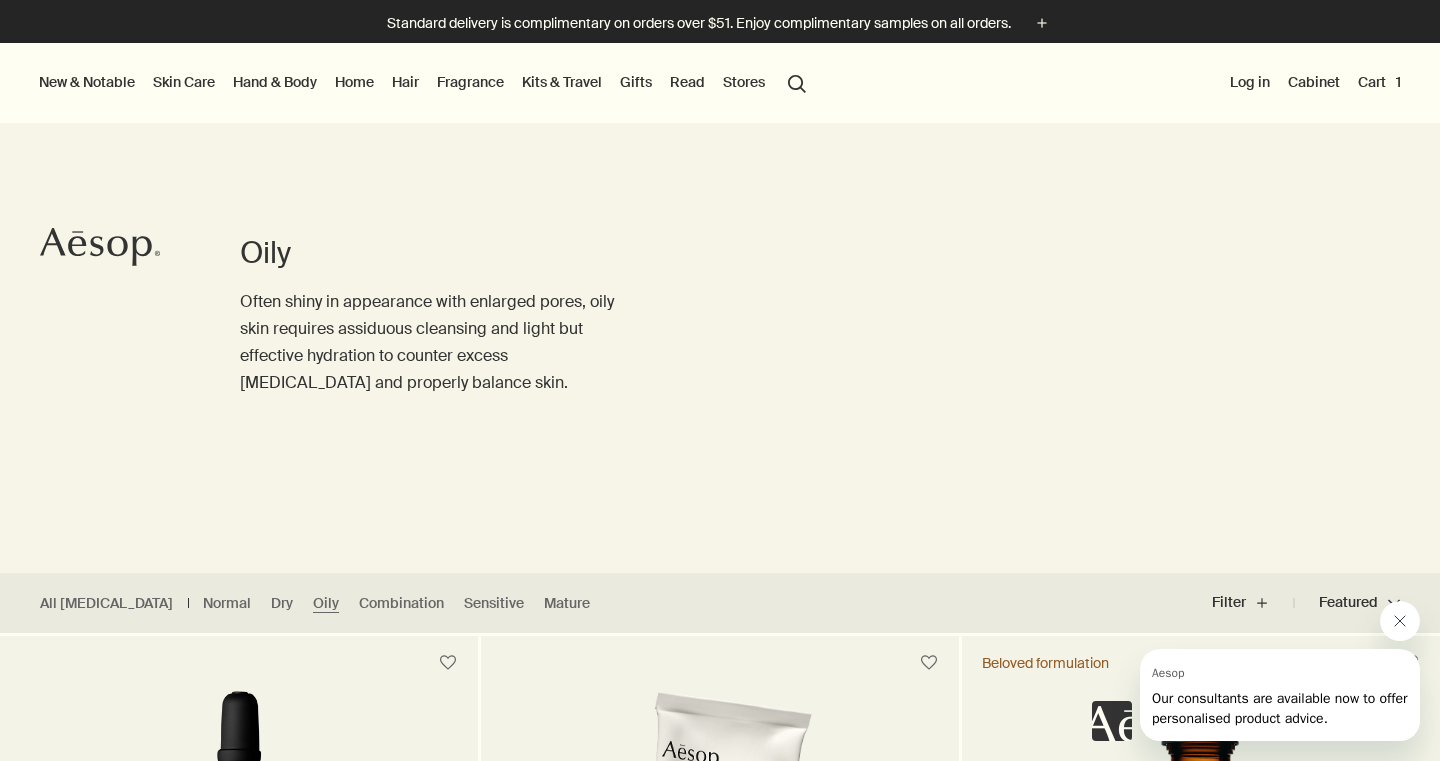 click 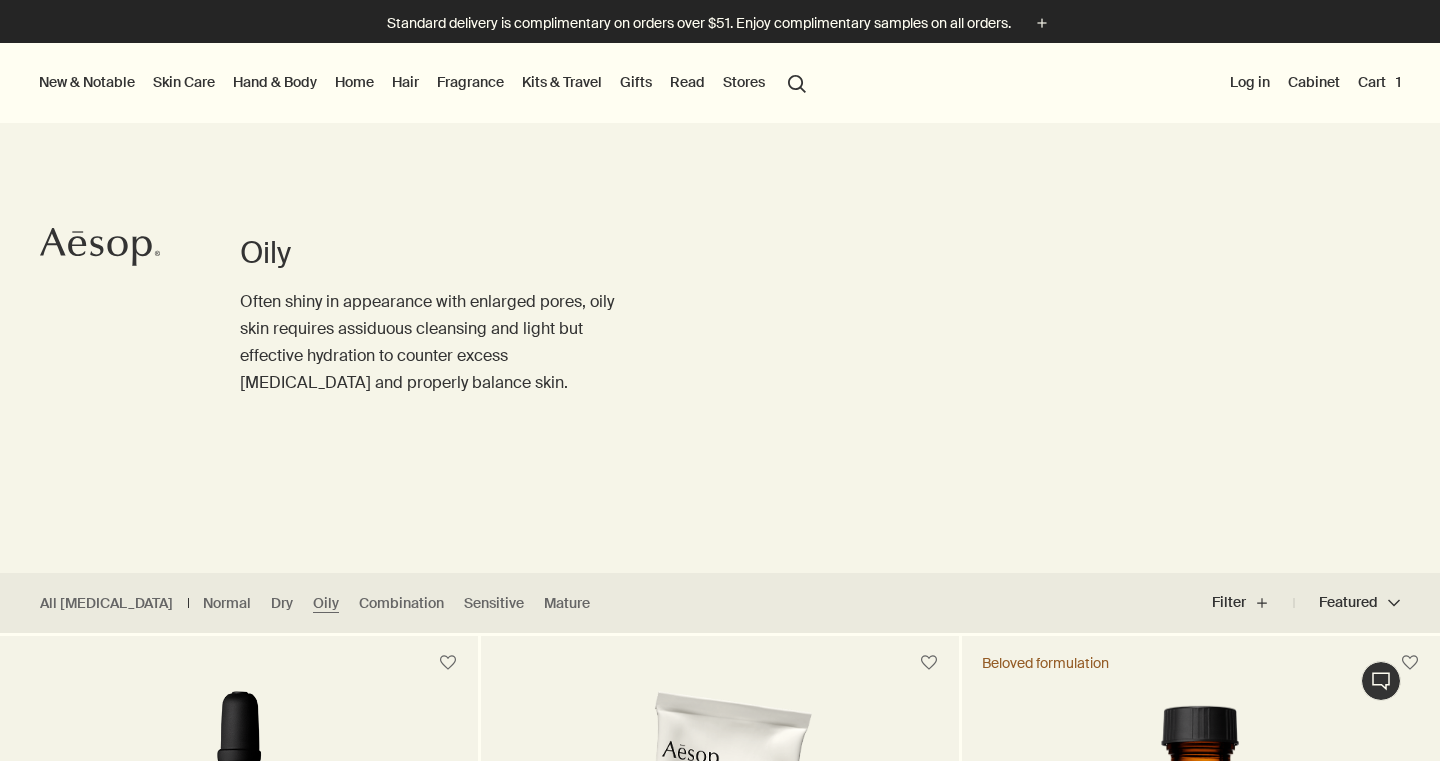 scroll, scrollTop: 0, scrollLeft: 0, axis: both 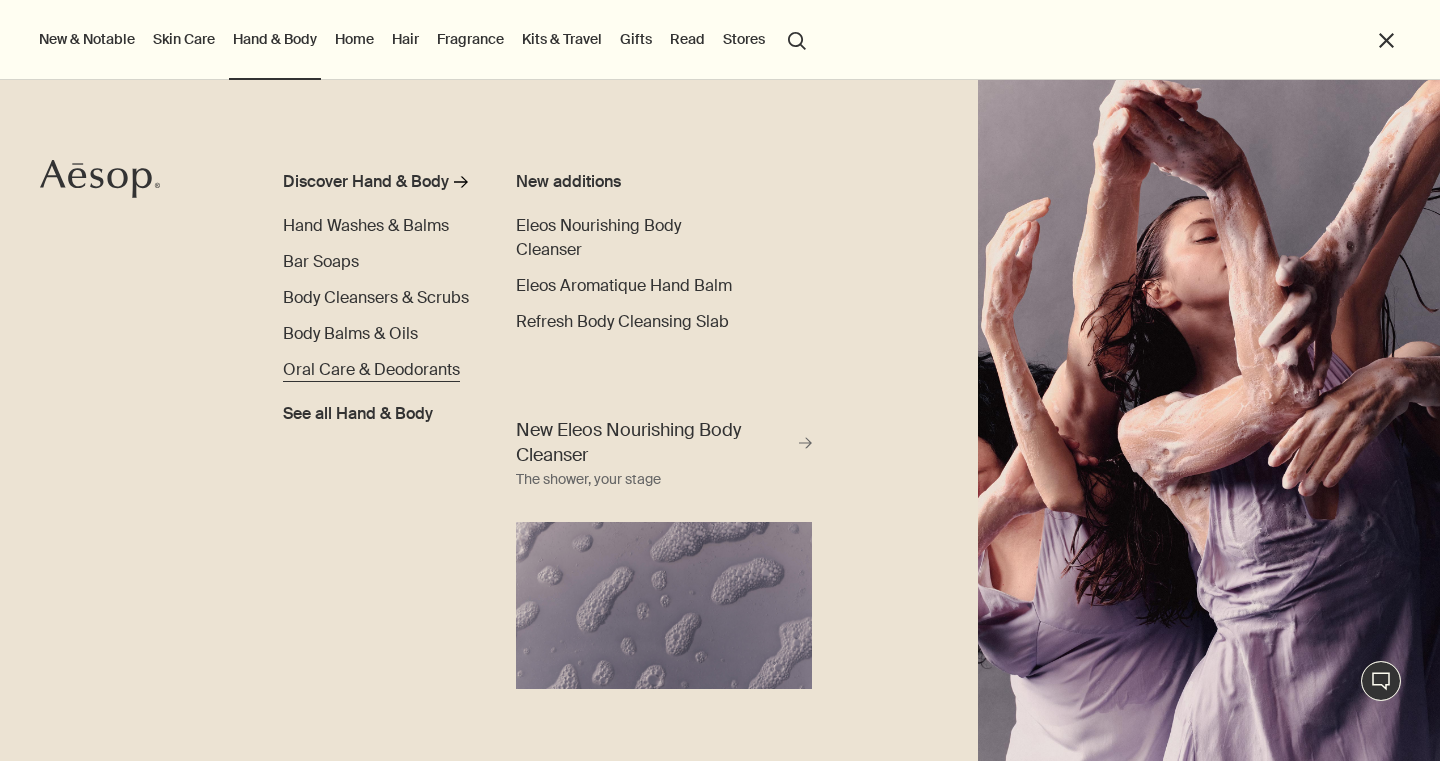 click on "Oral Care & Deodorants" at bounding box center [371, 369] 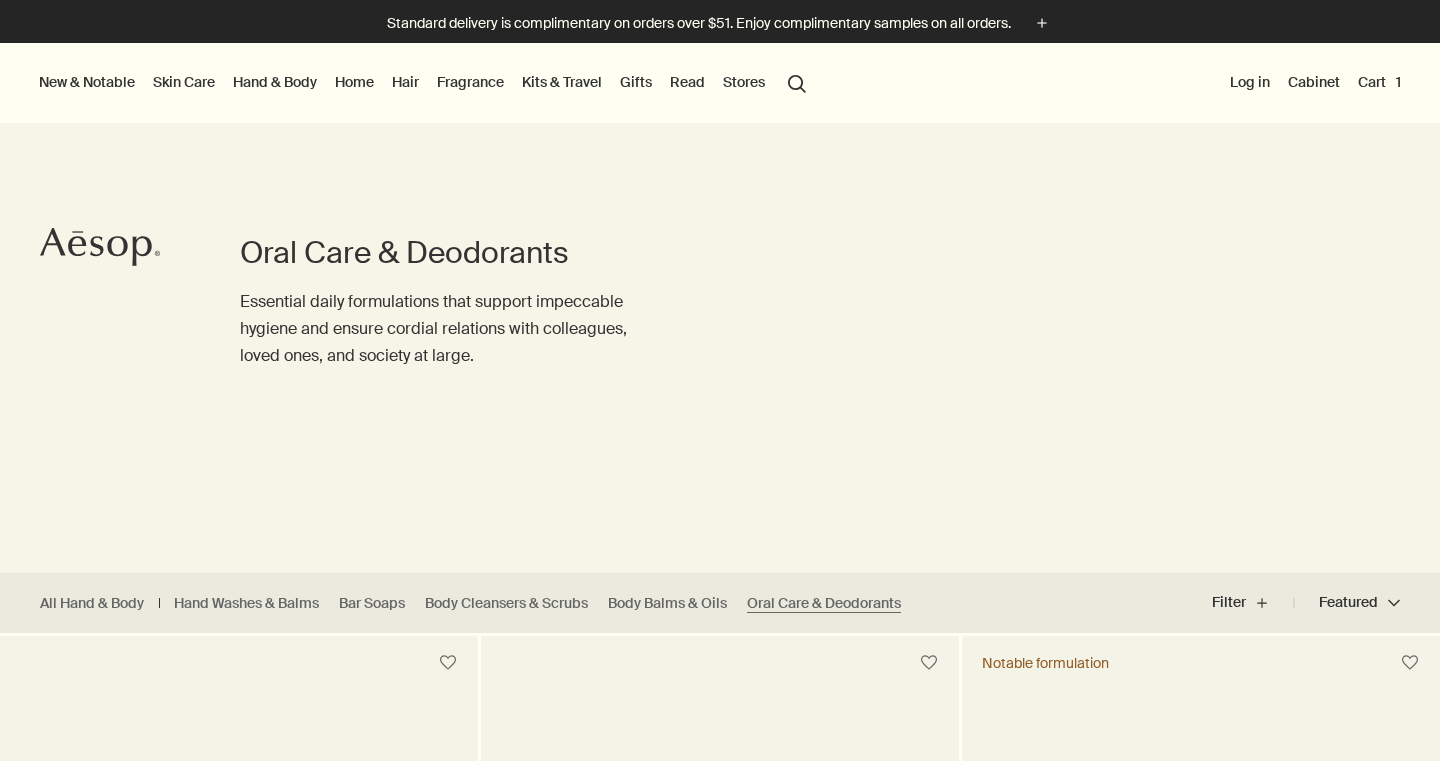 scroll, scrollTop: 0, scrollLeft: 0, axis: both 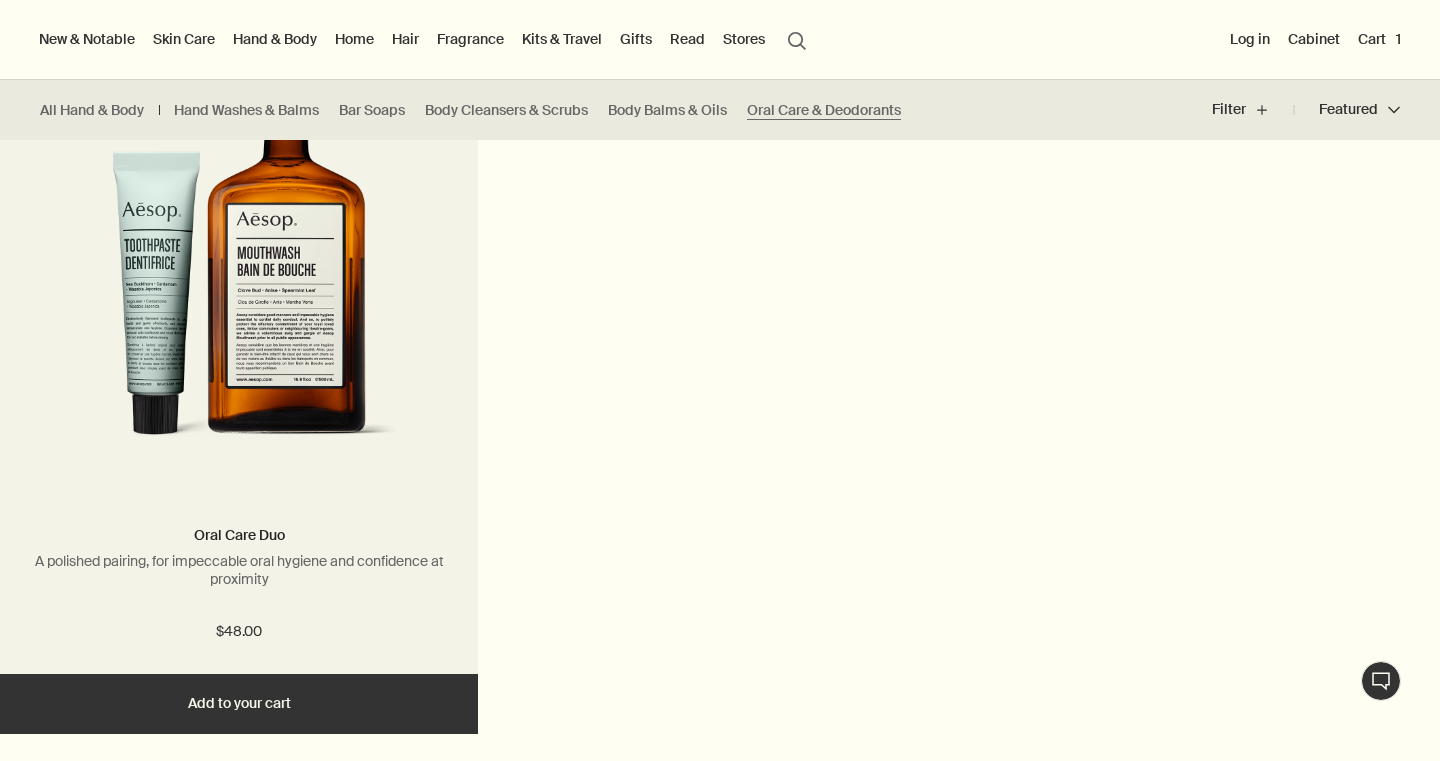 click on "Add Add to your cart" at bounding box center [239, 704] 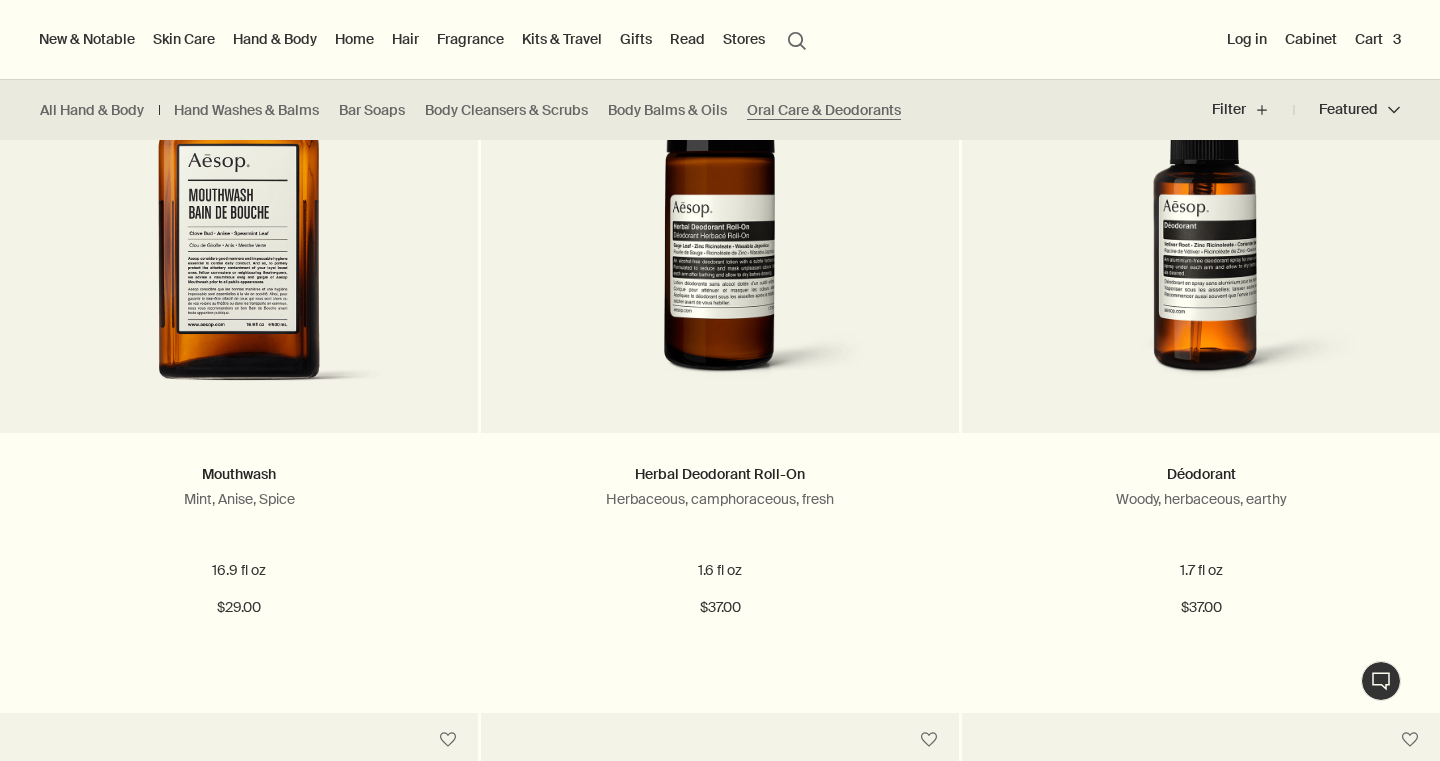 scroll, scrollTop: 647, scrollLeft: 0, axis: vertical 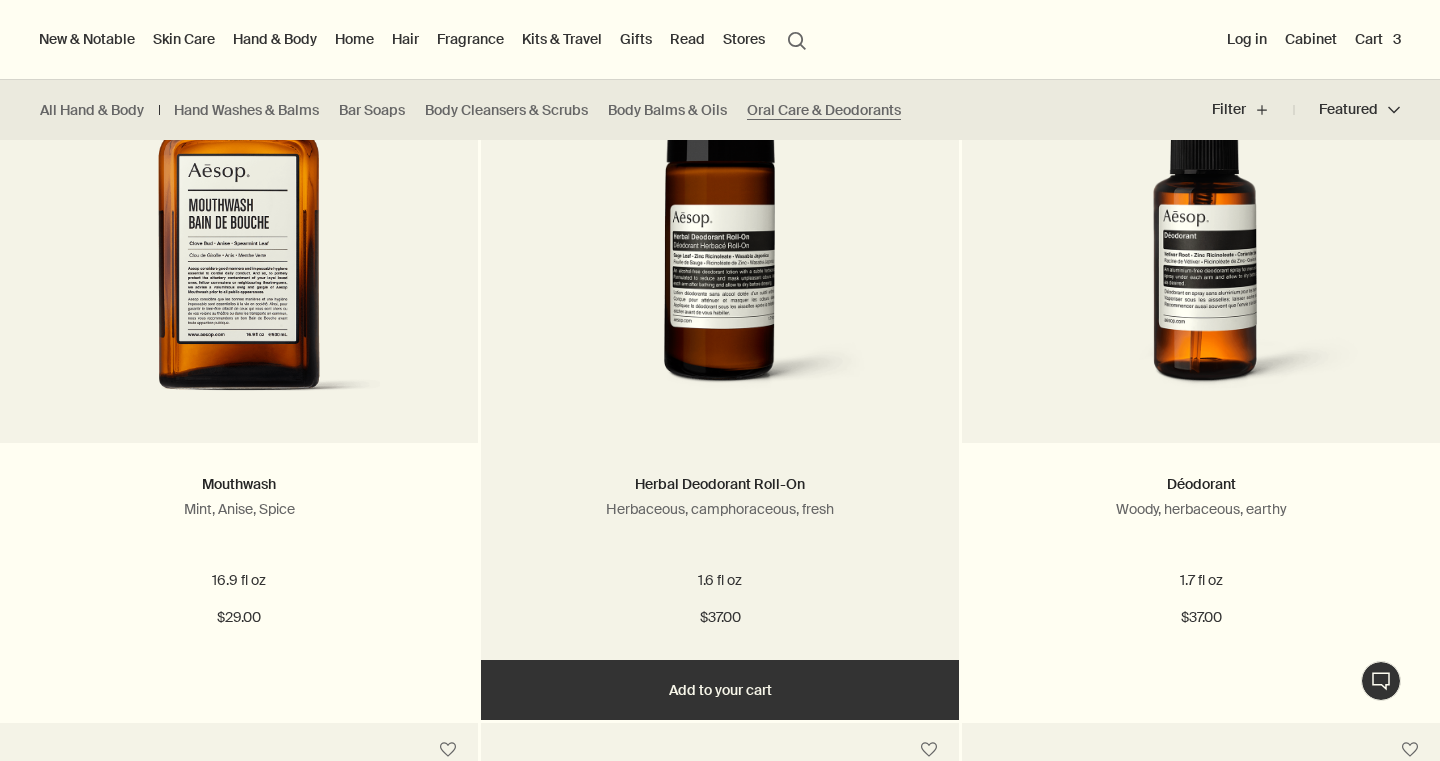 click on "Add Add to your cart" at bounding box center (720, 690) 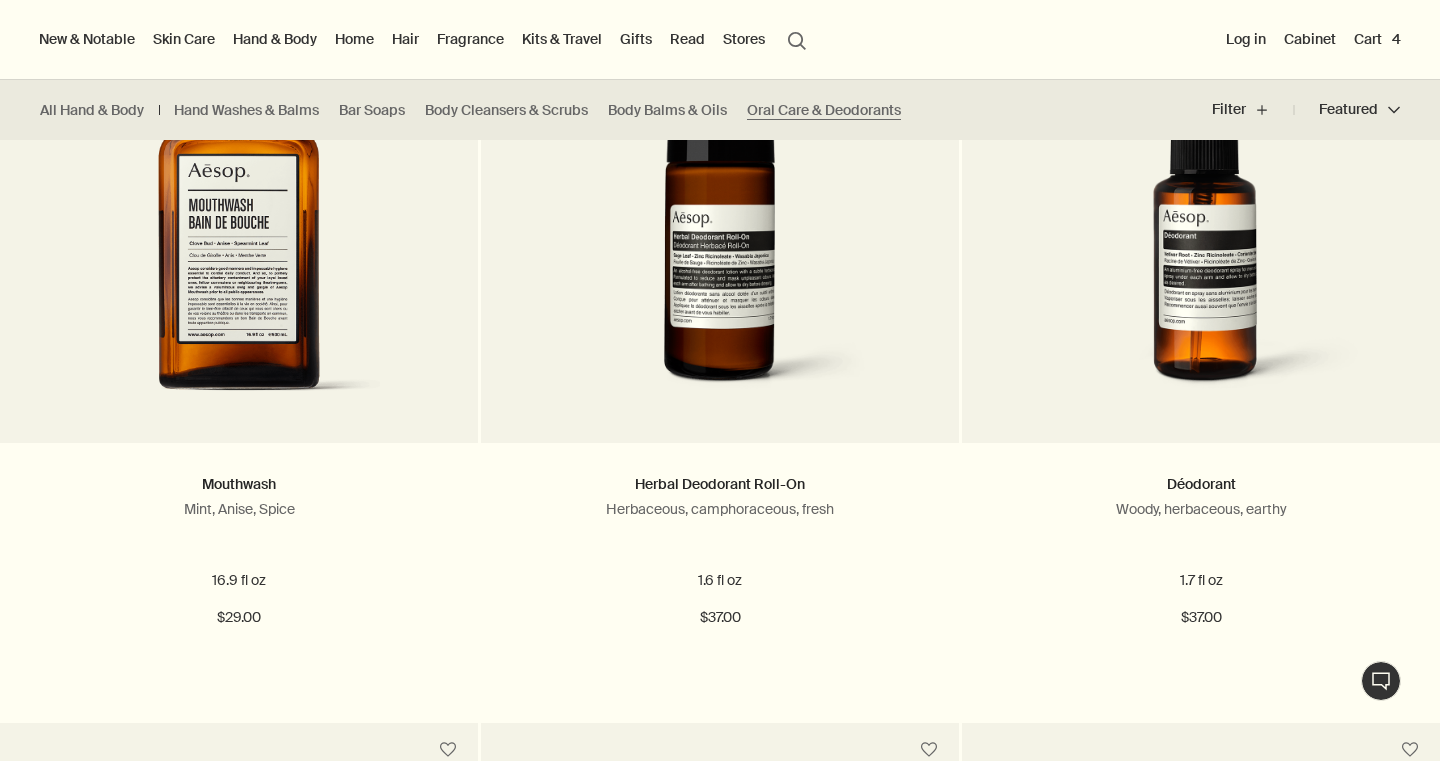 click on "Cart 4" at bounding box center [1377, 39] 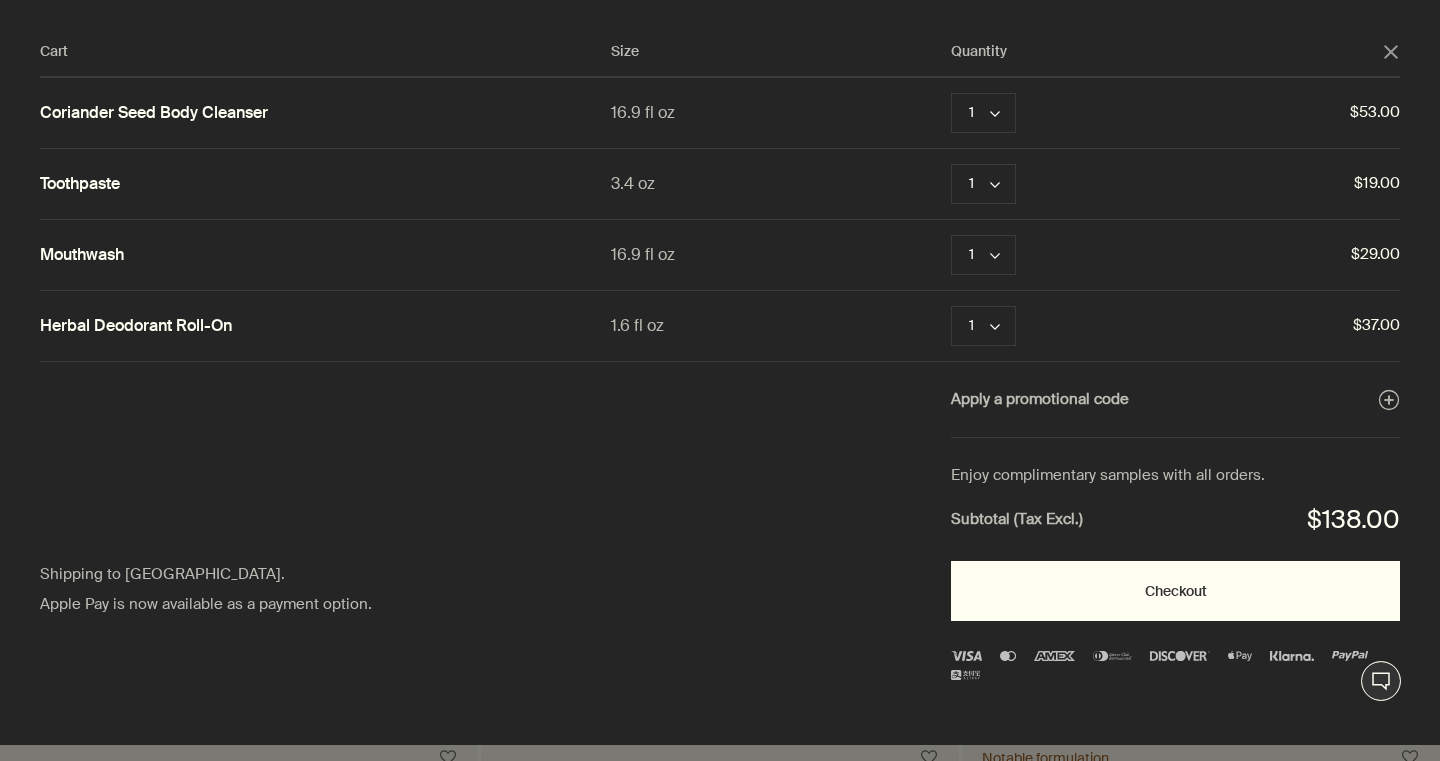 click on "Checkout" at bounding box center [1175, 591] 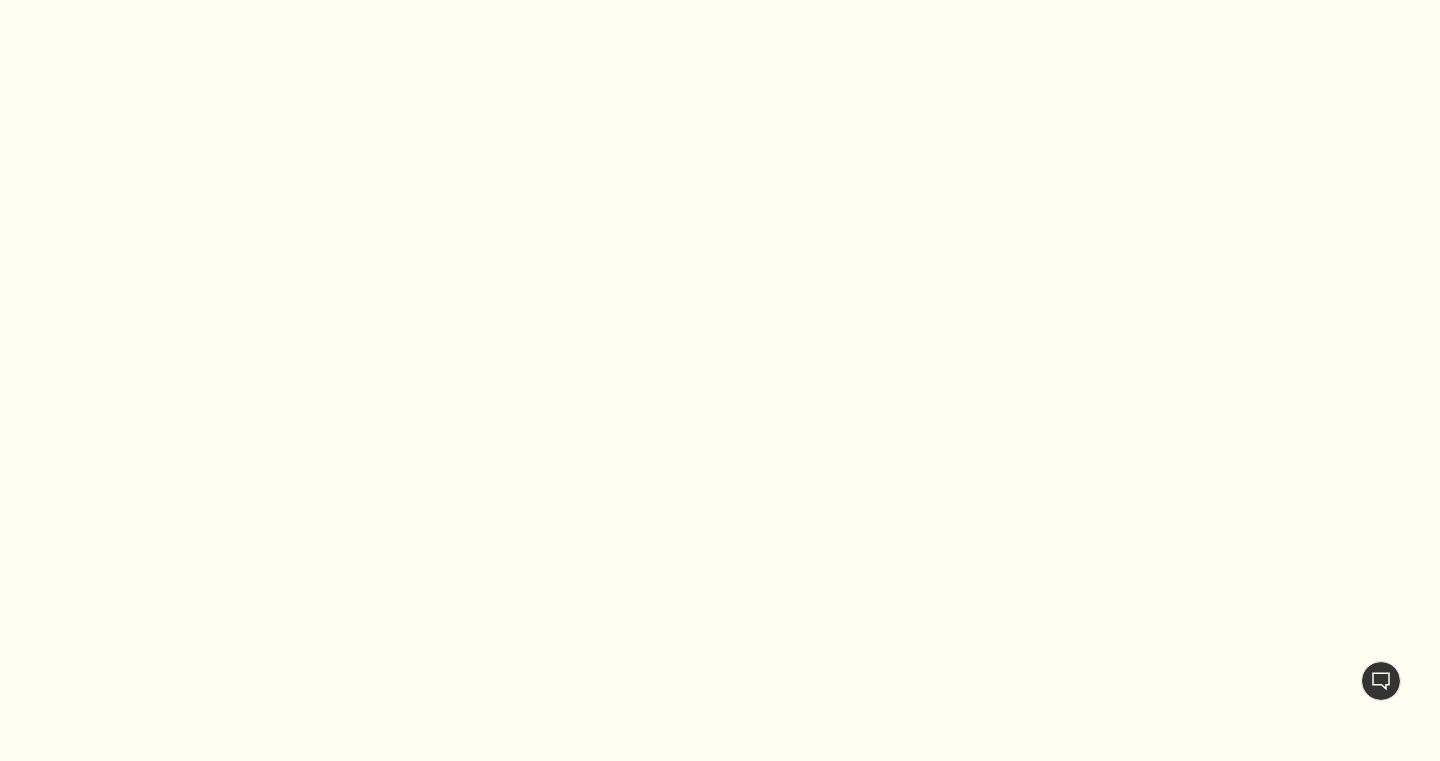 scroll, scrollTop: 0, scrollLeft: 0, axis: both 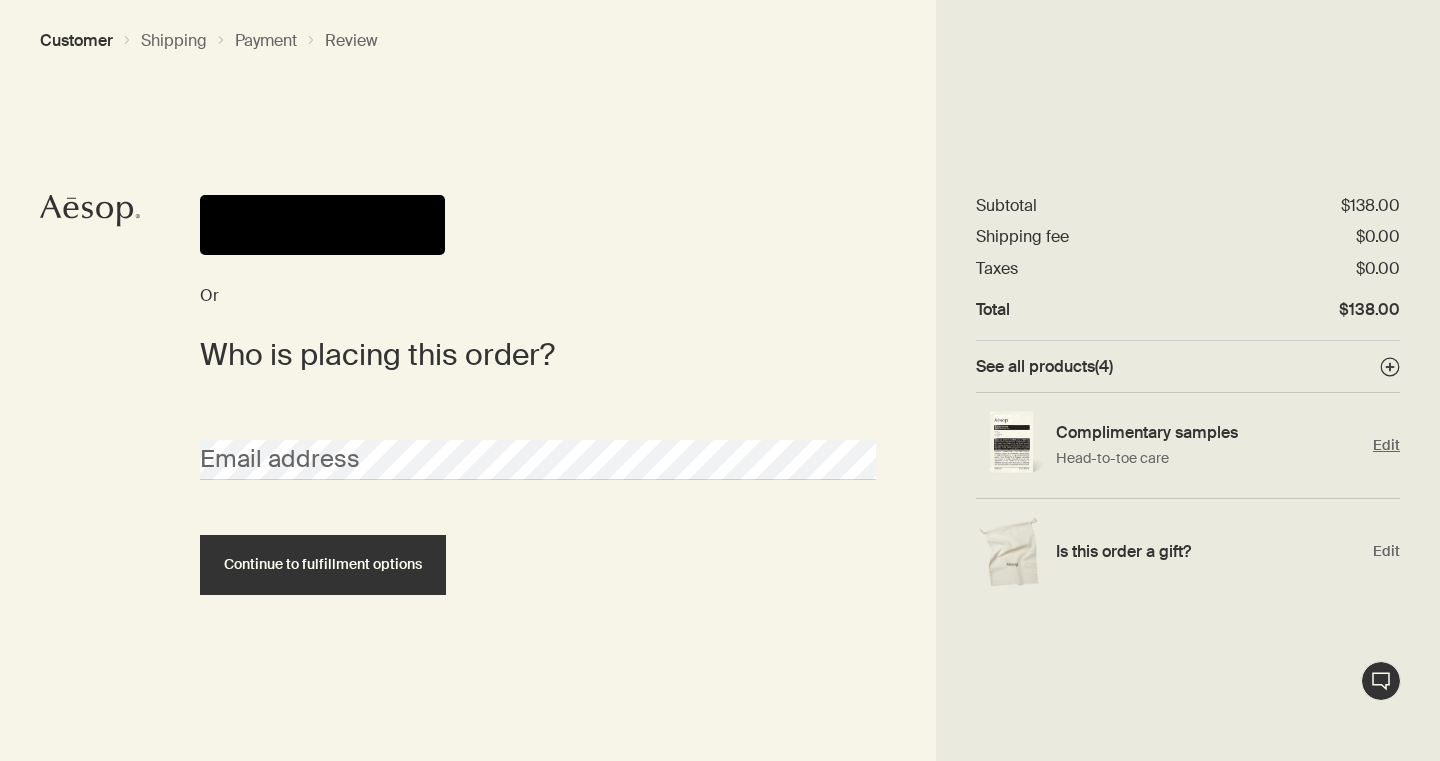 click on "Edit" at bounding box center [1386, 445] 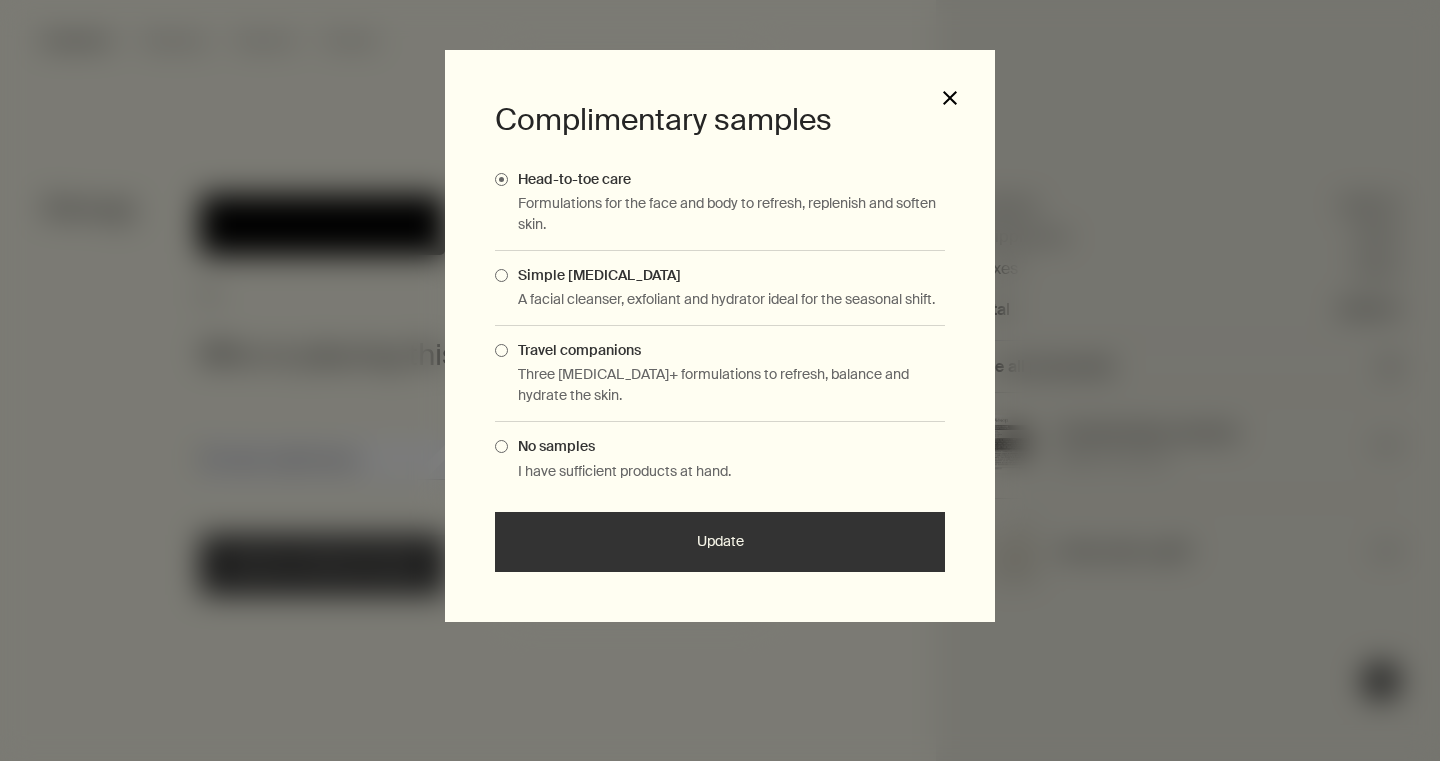 click on "close" at bounding box center [950, 98] 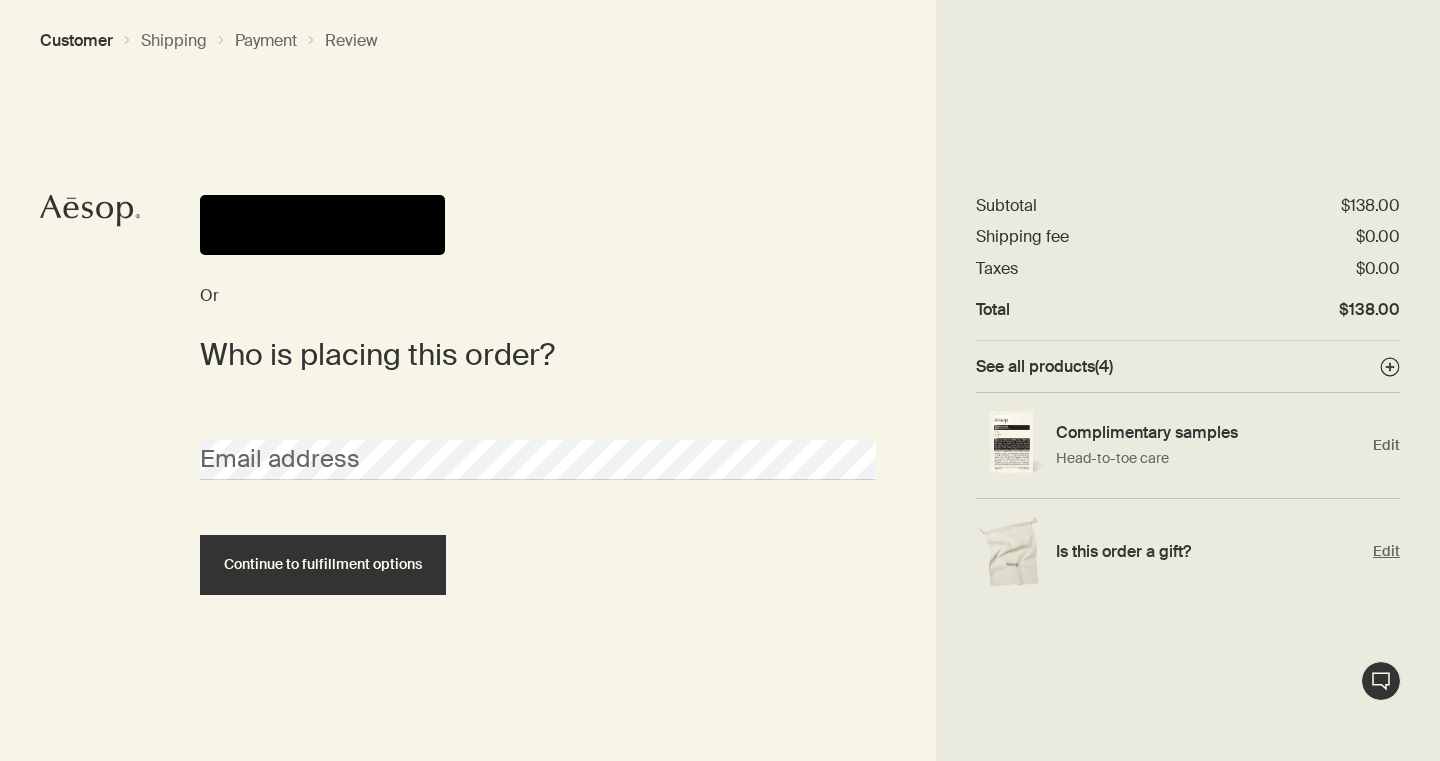 click on "Is this order a gift?" at bounding box center [1209, 551] 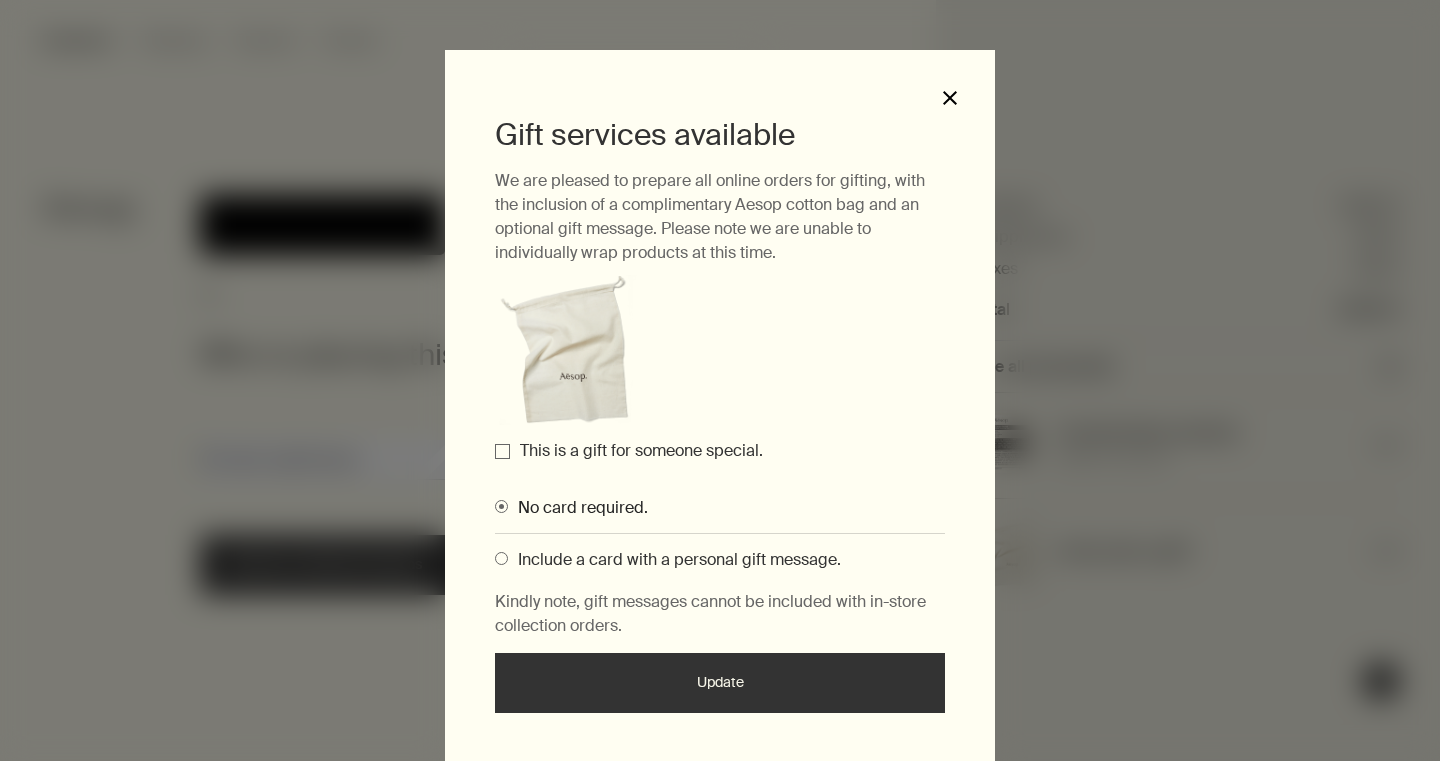 click on "close" at bounding box center [950, 98] 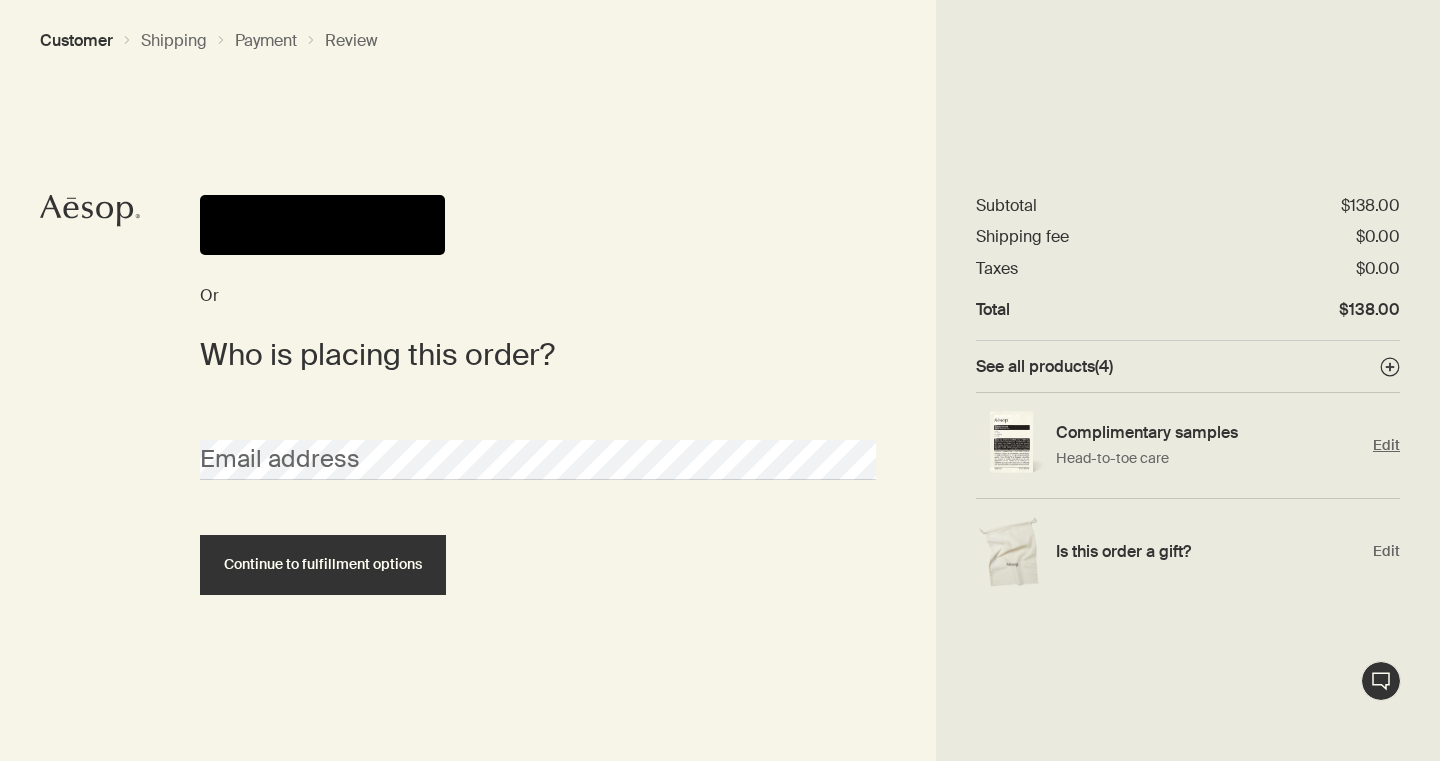 click on "Head-to-toe care" at bounding box center (1209, 458) 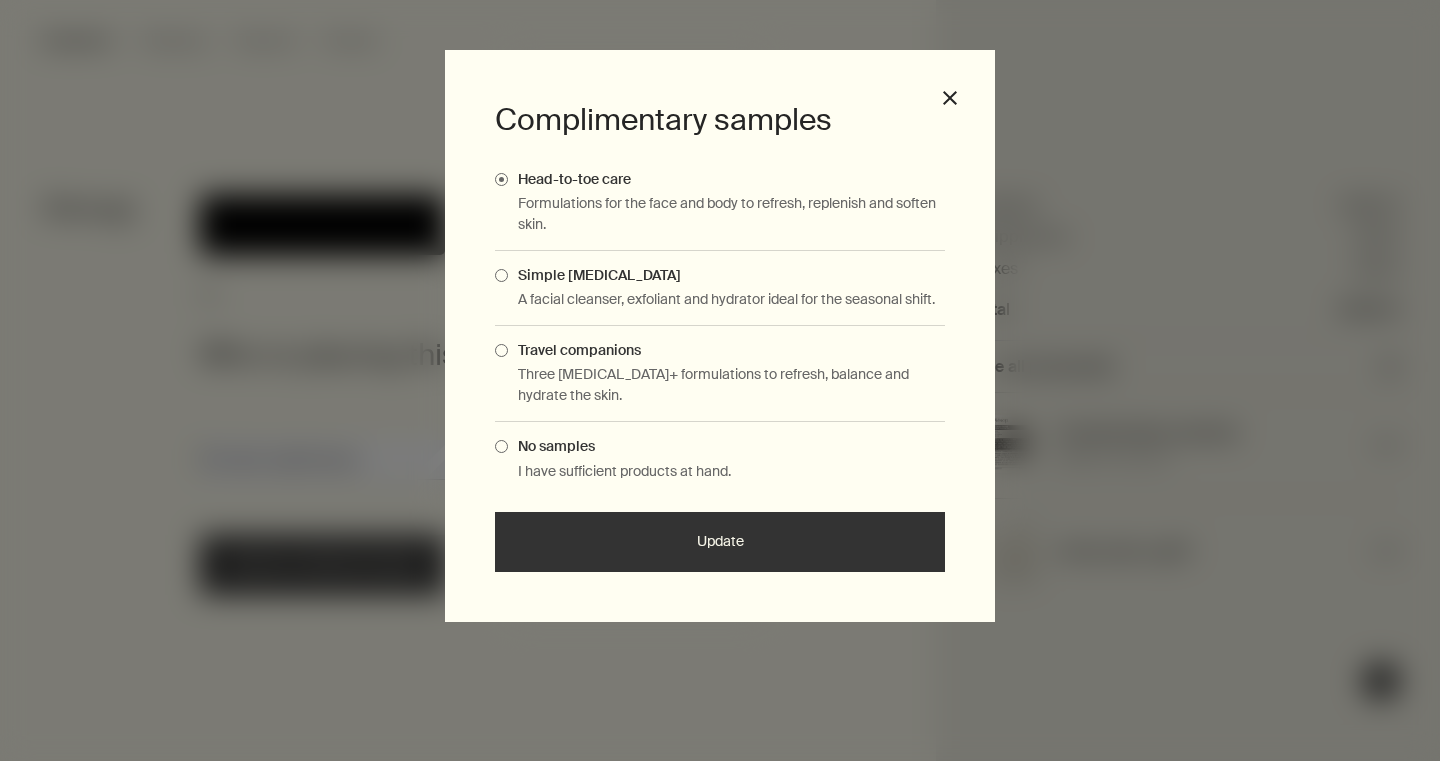 click at bounding box center (501, 275) 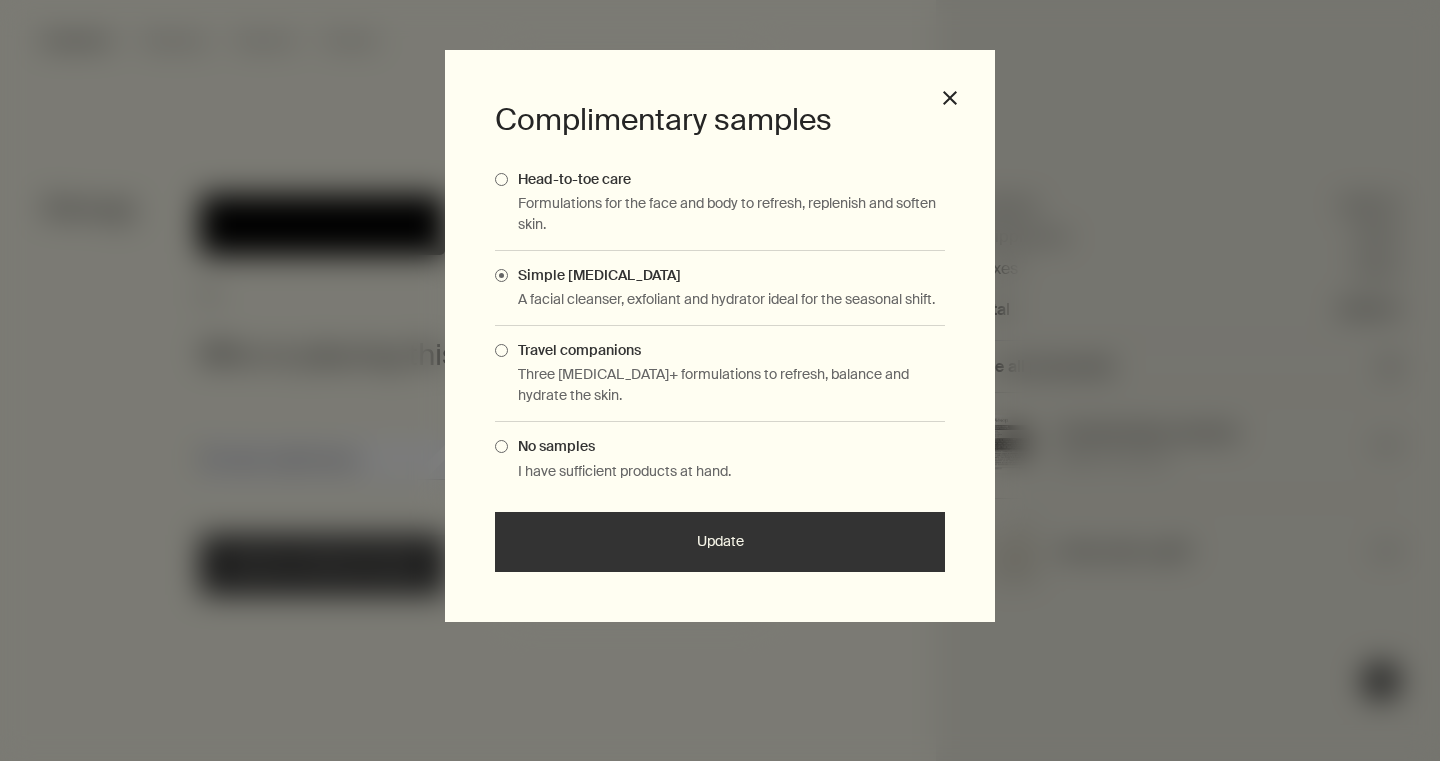 click at bounding box center [501, 179] 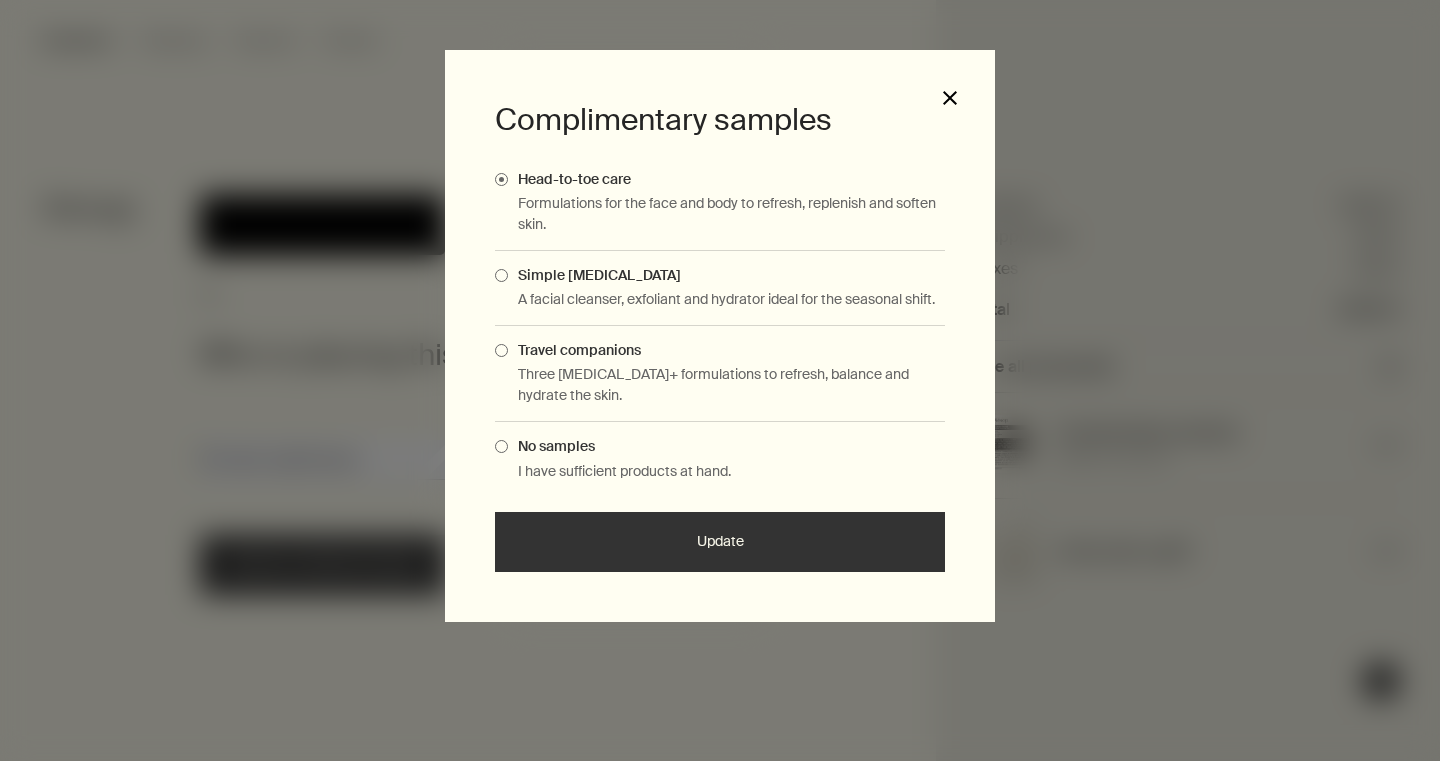 click on "close" at bounding box center (950, 98) 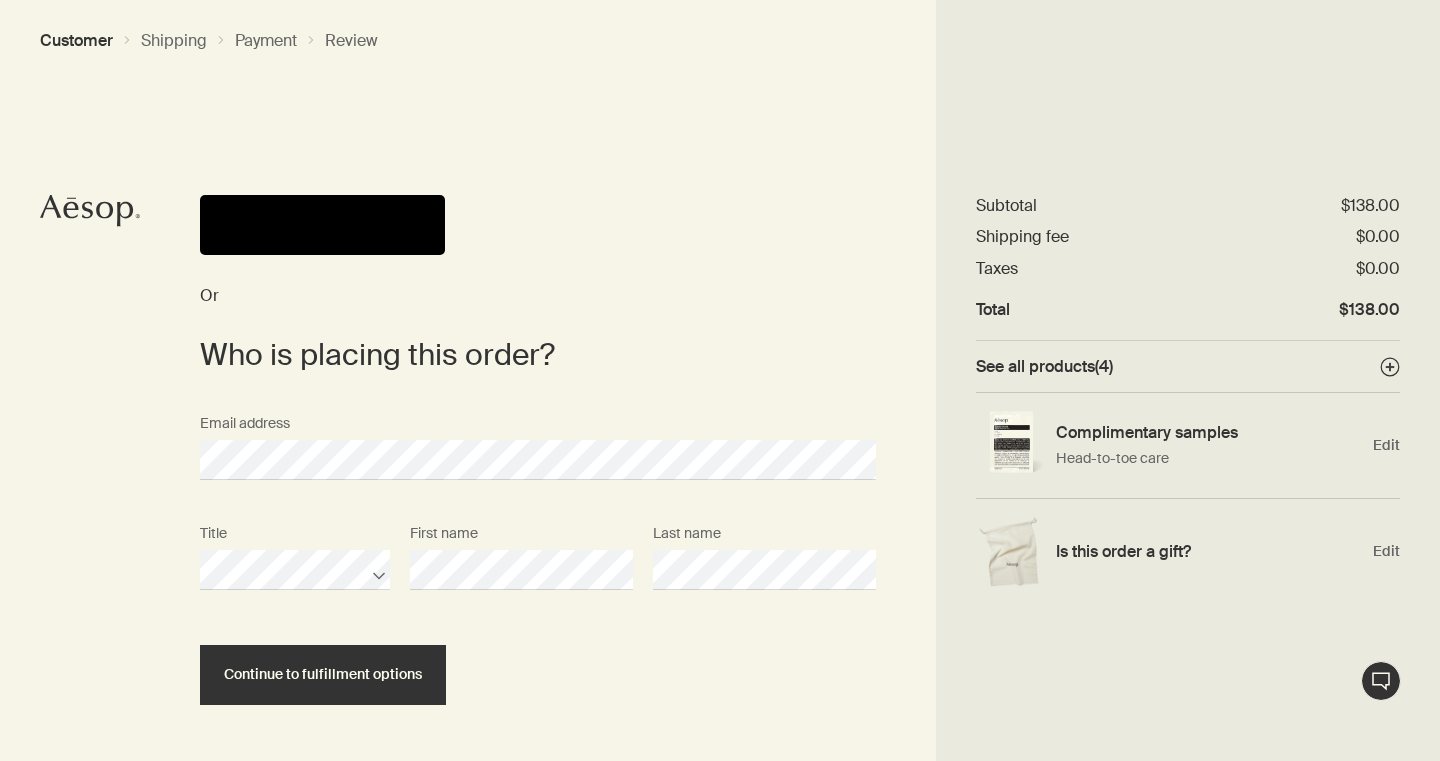 click on "Or Who is placing this order? Email address Title First name Last name Continue to fulfillment options" at bounding box center (538, 516) 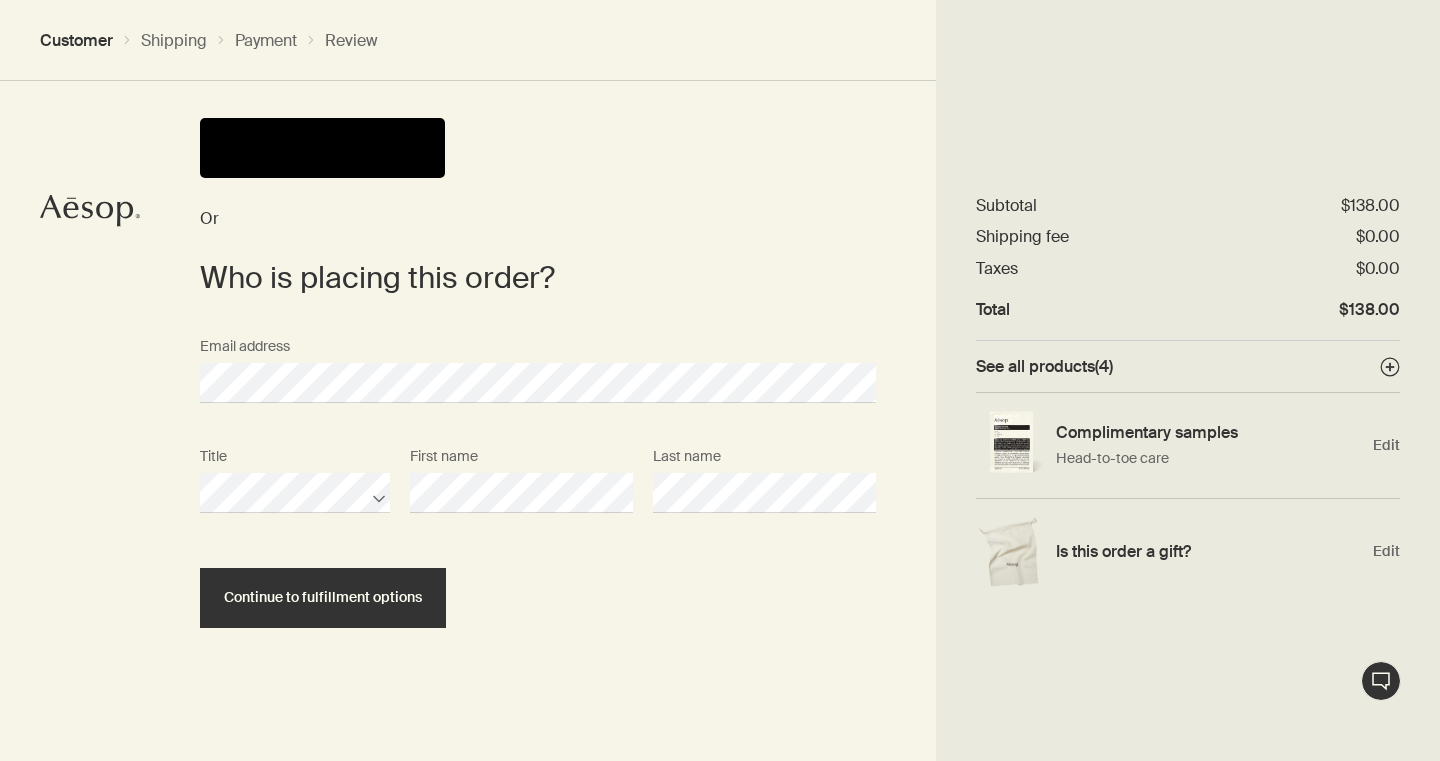 scroll, scrollTop: 76, scrollLeft: 0, axis: vertical 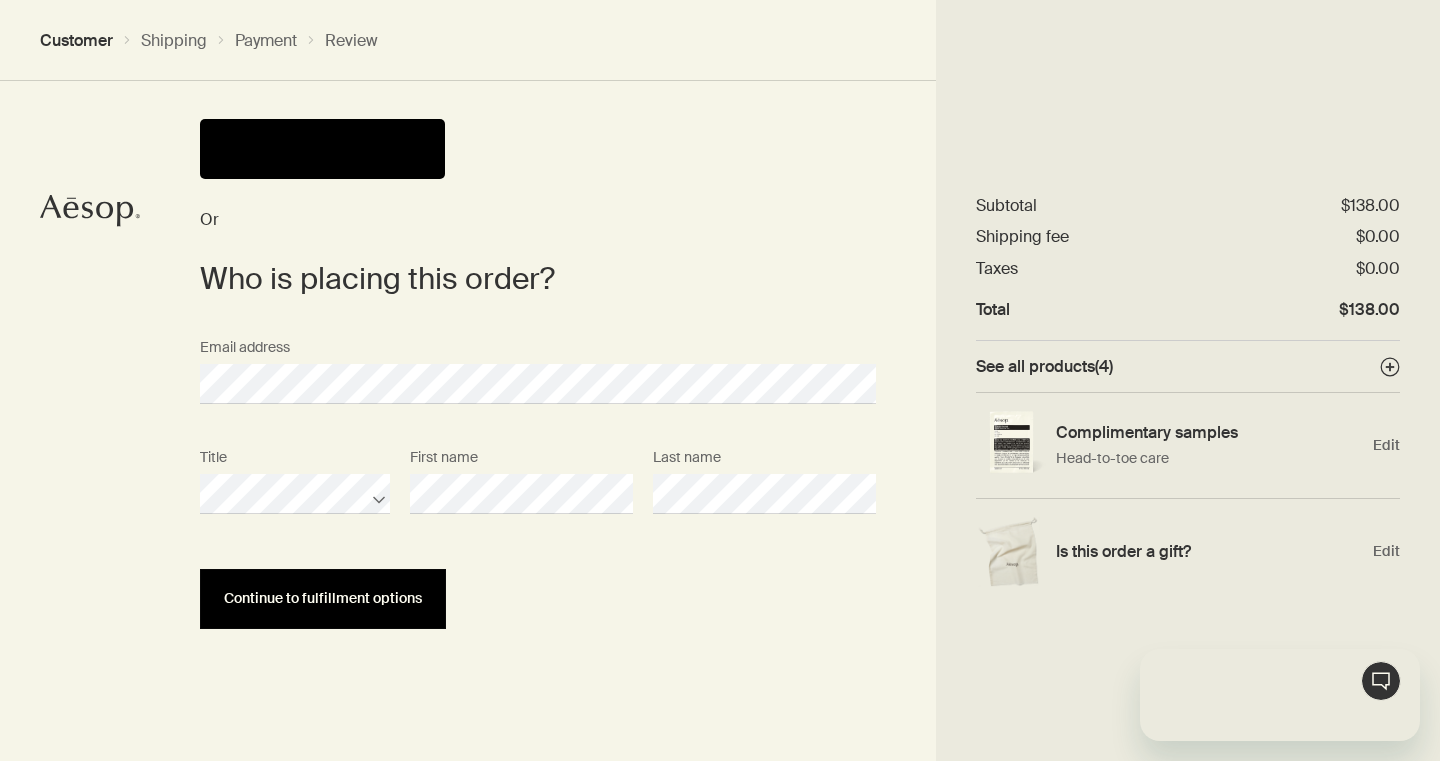 click on "Continue to fulfillment options" at bounding box center [323, 598] 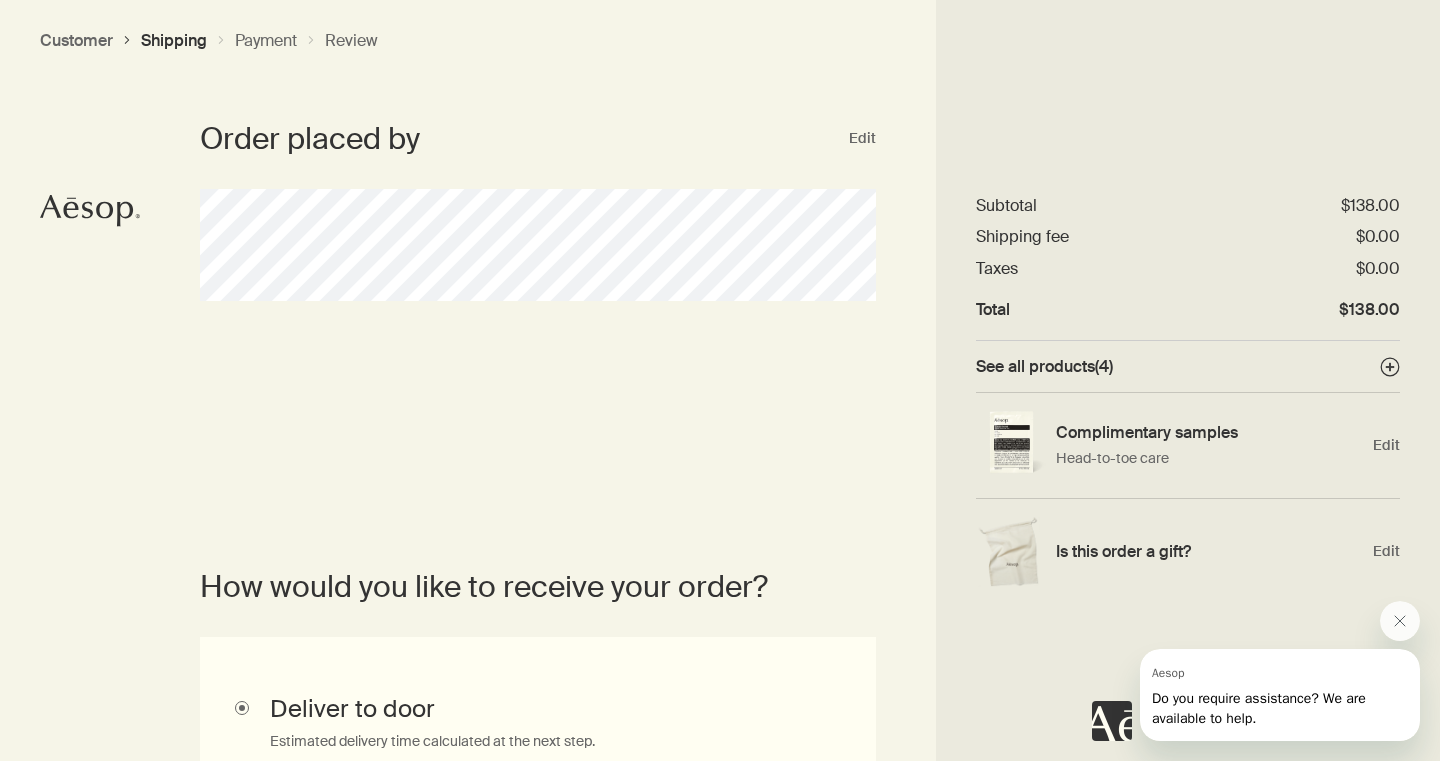 scroll, scrollTop: 0, scrollLeft: 0, axis: both 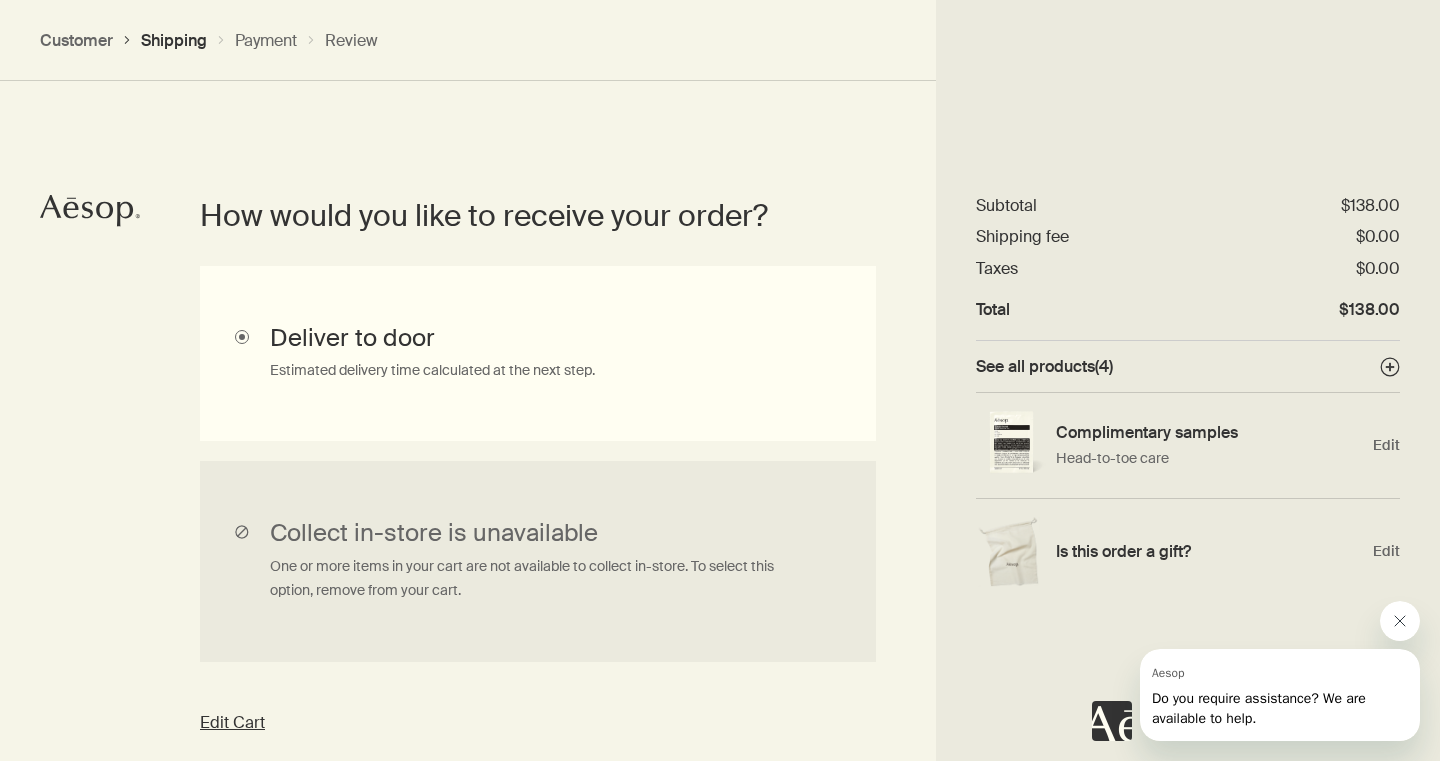 click 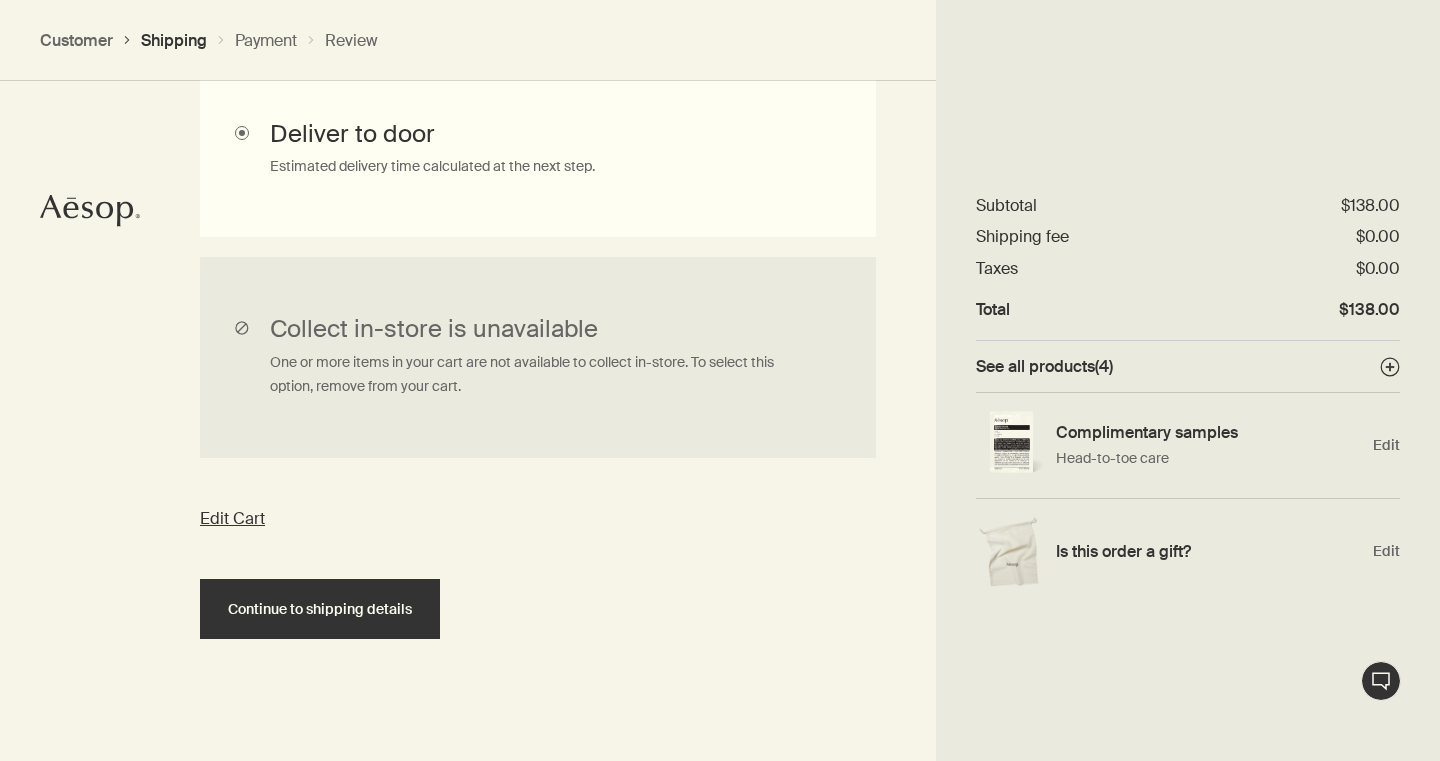 scroll, scrollTop: 652, scrollLeft: 0, axis: vertical 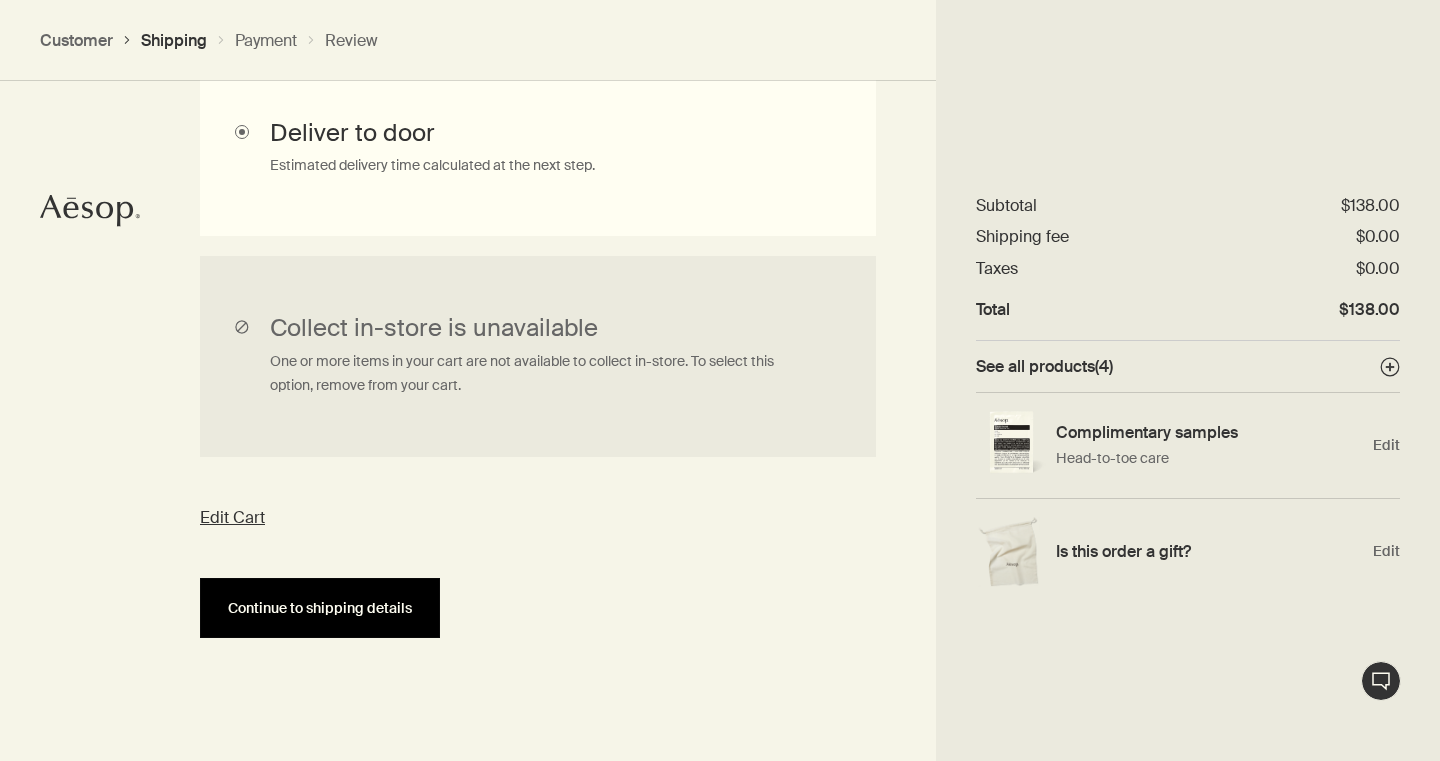 click on "Continue to shipping details" at bounding box center (320, 608) 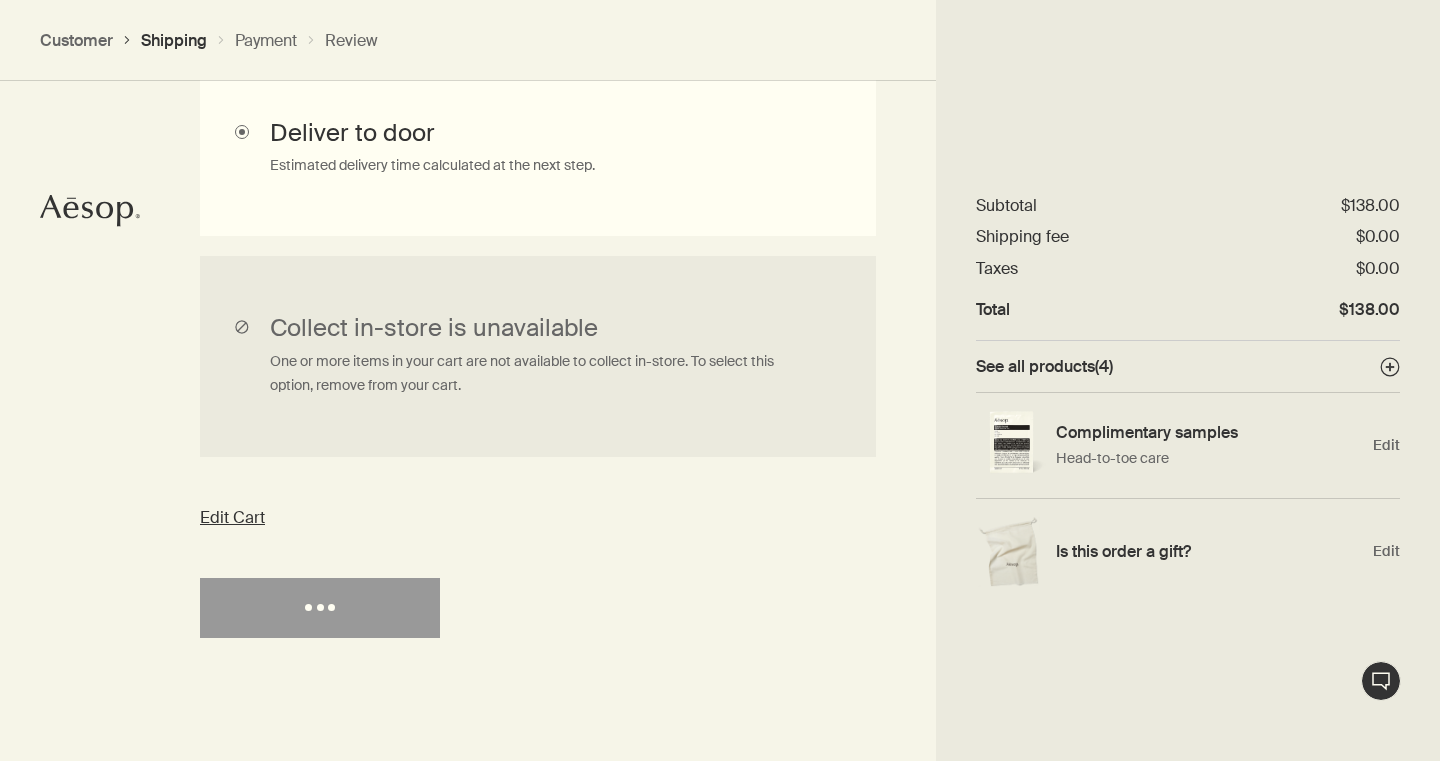 select on "US" 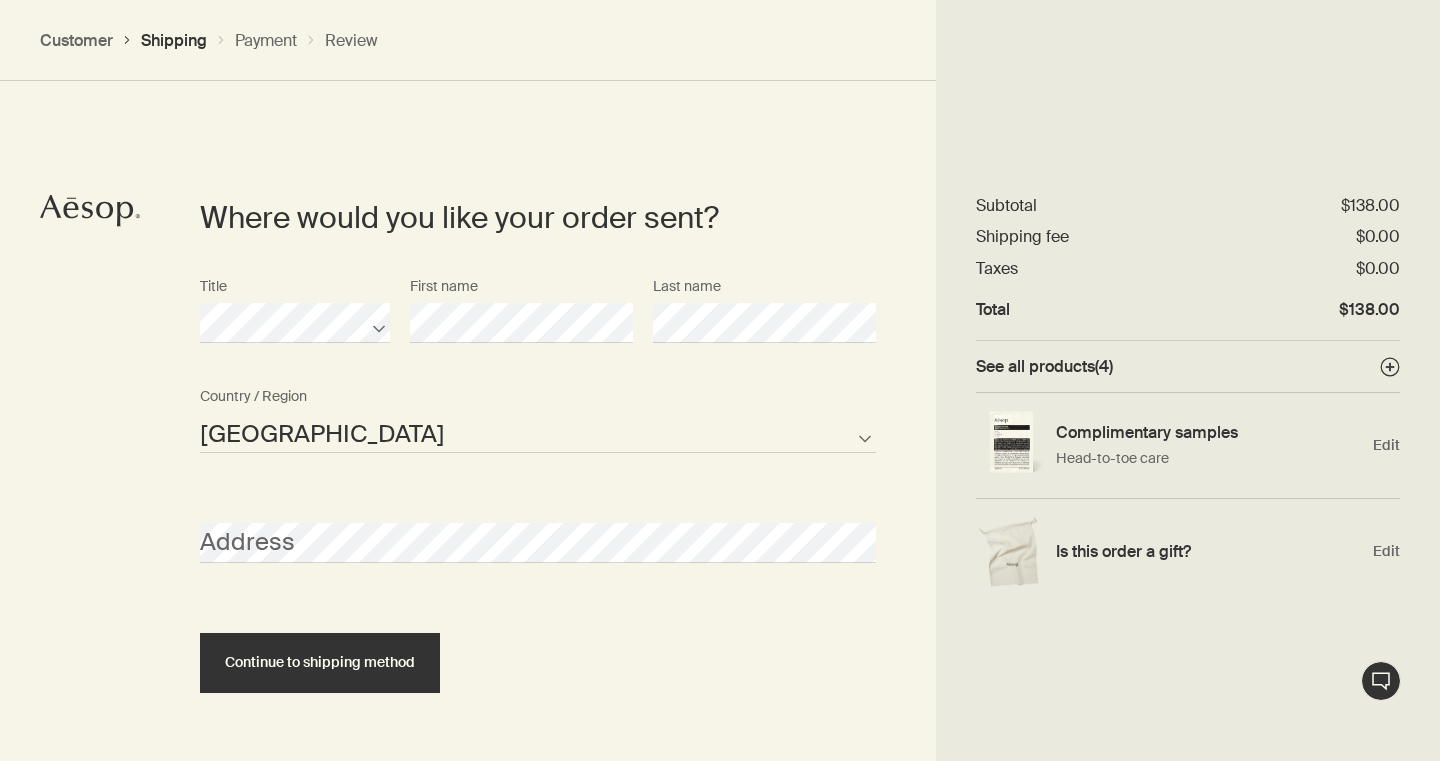 scroll, scrollTop: 863, scrollLeft: 0, axis: vertical 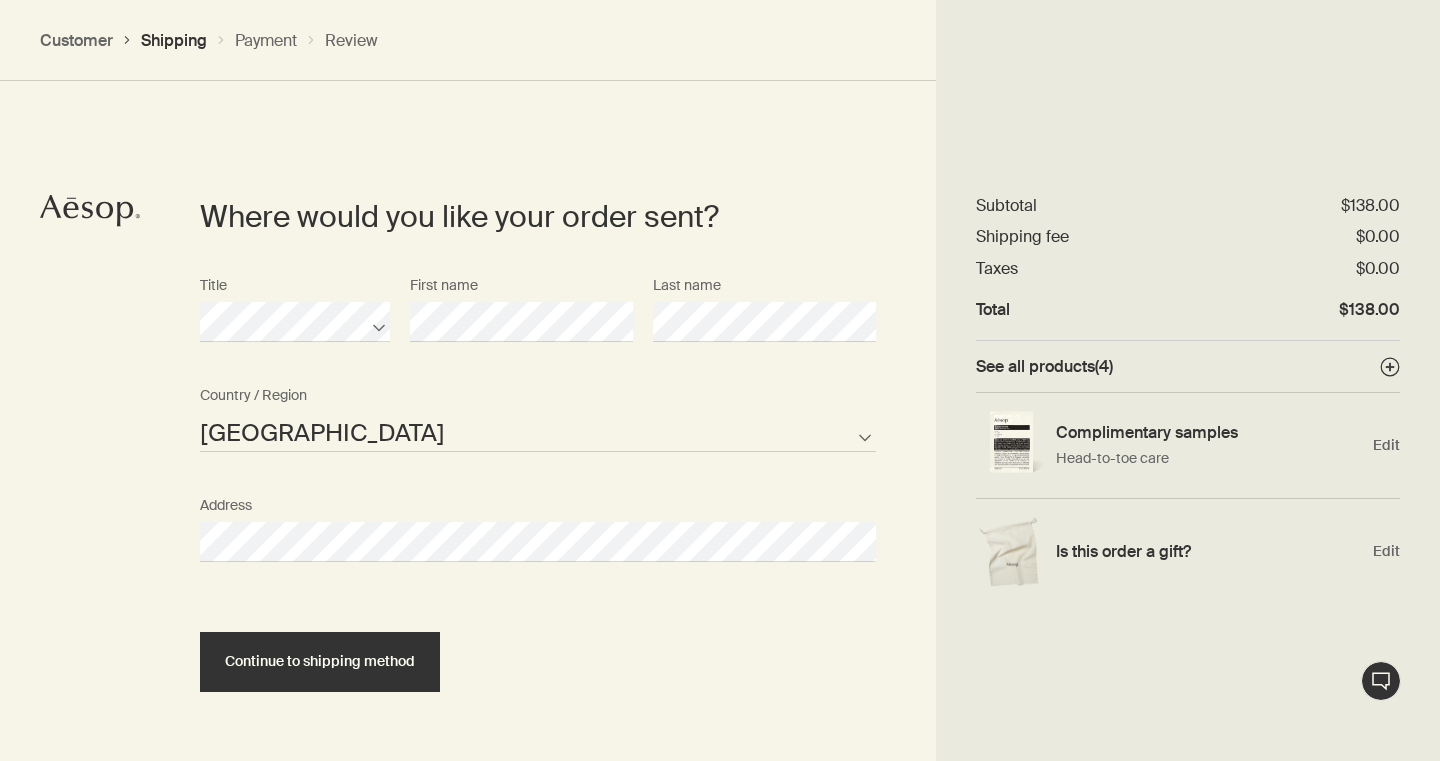 select on "US" 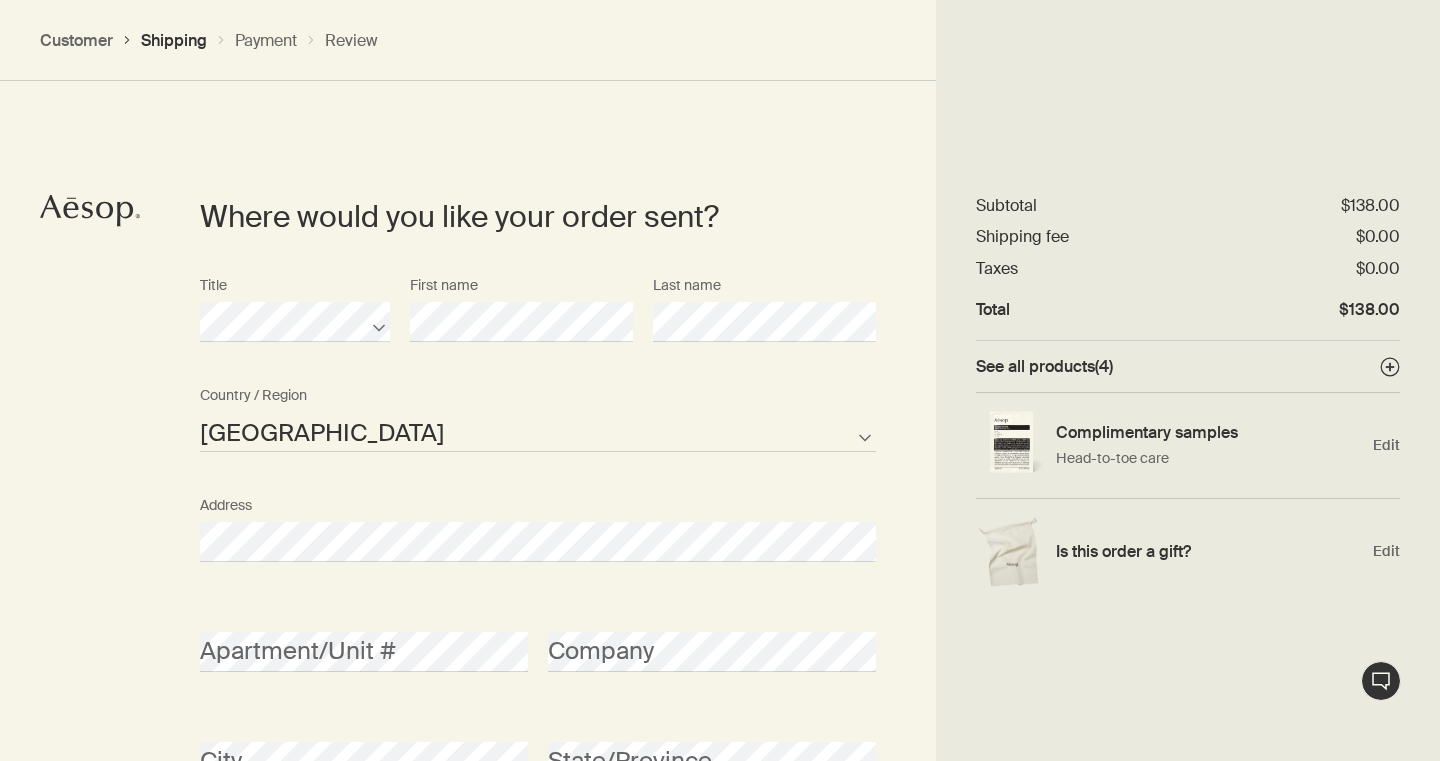click on "Where would you like your order sent? Title First name Last name [GEOGRAPHIC_DATA] Not listed Country / Region Address Apartment/Unit # Company City State/Province Zipcode AFG ALB DZA ASM AND AGO AIA ATA ATG ARG ARM ABW AUS AUT AZE BHS BHR BGD BRB BLR BEL BLZ BEN BMU BTN BOL BIH BWA BRA IOT VGB BRN BGR BFA BDI KHM CMR CAN CPV CYM CAF TCD CHL CHN CXR CCK COL COM COK CRI HRV CUB CUW CYP CZE COD DNK DJI DMA DOM TLS ECU EGY SLV GNQ ERI EST ETH FLK FRO FJI FIN FRA PYF GAB GMB GEO DEU GHA GIB GRC GRL GRD GUM GTM GGY GIN GNB GUY HTI HND HKG HUN ISL IND IDN IRN IRQ IRL IMN ISR ITA CIV JAM JPN JEY JOR [PERSON_NAME] KIR XKX KWT KGZ LAO LVA LBN LSO LBR LBY LIE LTU LUX MAC MKD MDG MWI MYS MDV MLI MLT MHL MRT MUS MYT MEX FSM MDA MCO MNG MNE MSR MAR MOZ MMR NAM NRU NPL NLD ANT NCL NZL NIC NER [PERSON_NAME] PRK MNP NOR OMN PAK PLW PSE PAN PNG PRY PER PHL PCN POL PRT PRI QAT COG REU ROU RUS RWA BLM SHN KNA LCA MAF SPM VCT WSM SMR STP [PERSON_NAME] SRB SYC SLE SGP SXM SVK SVN SLB SOM KOR ZAF SSD ESP LKA SDN SUR SJM SWZ SWE CHE SYR TWN" at bounding box center (720, 664) 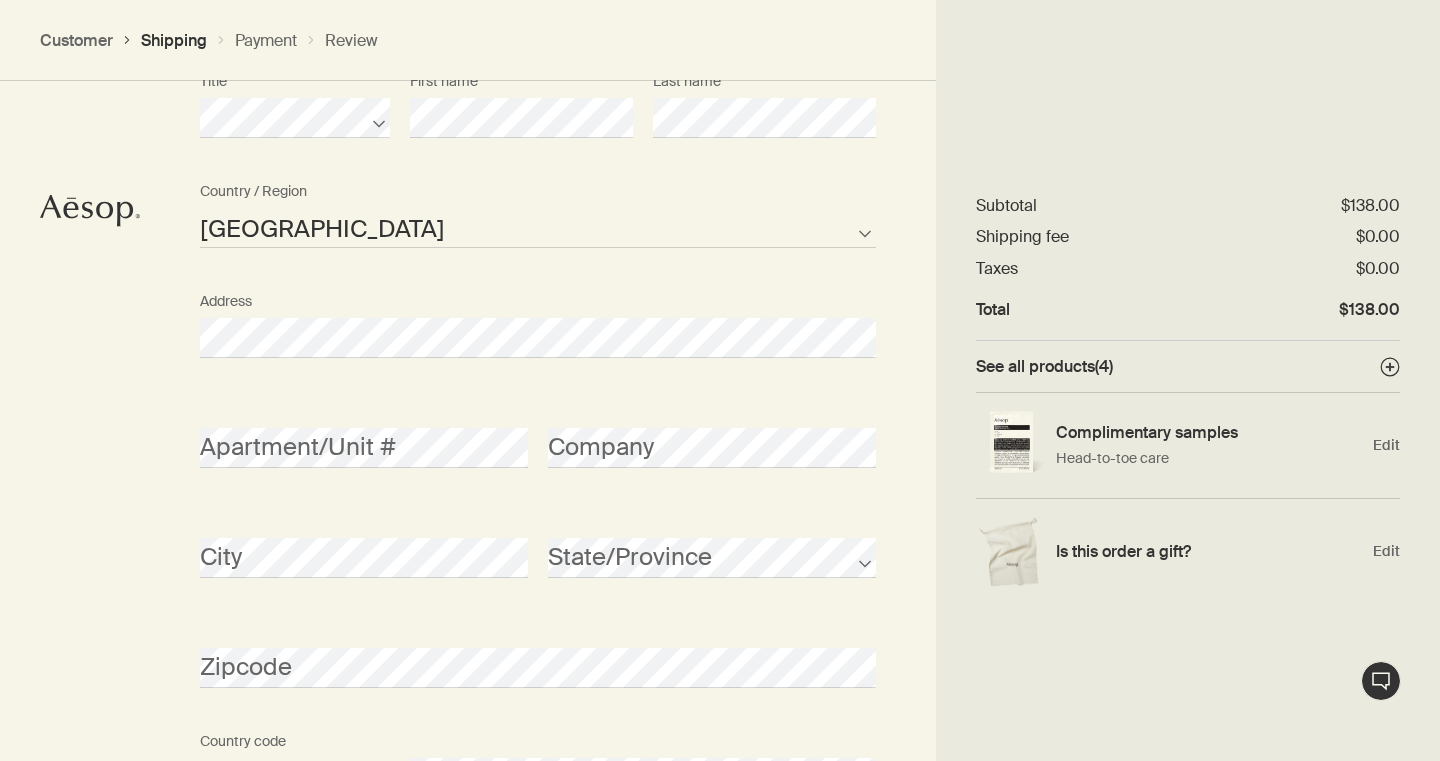 scroll, scrollTop: 1069, scrollLeft: 0, axis: vertical 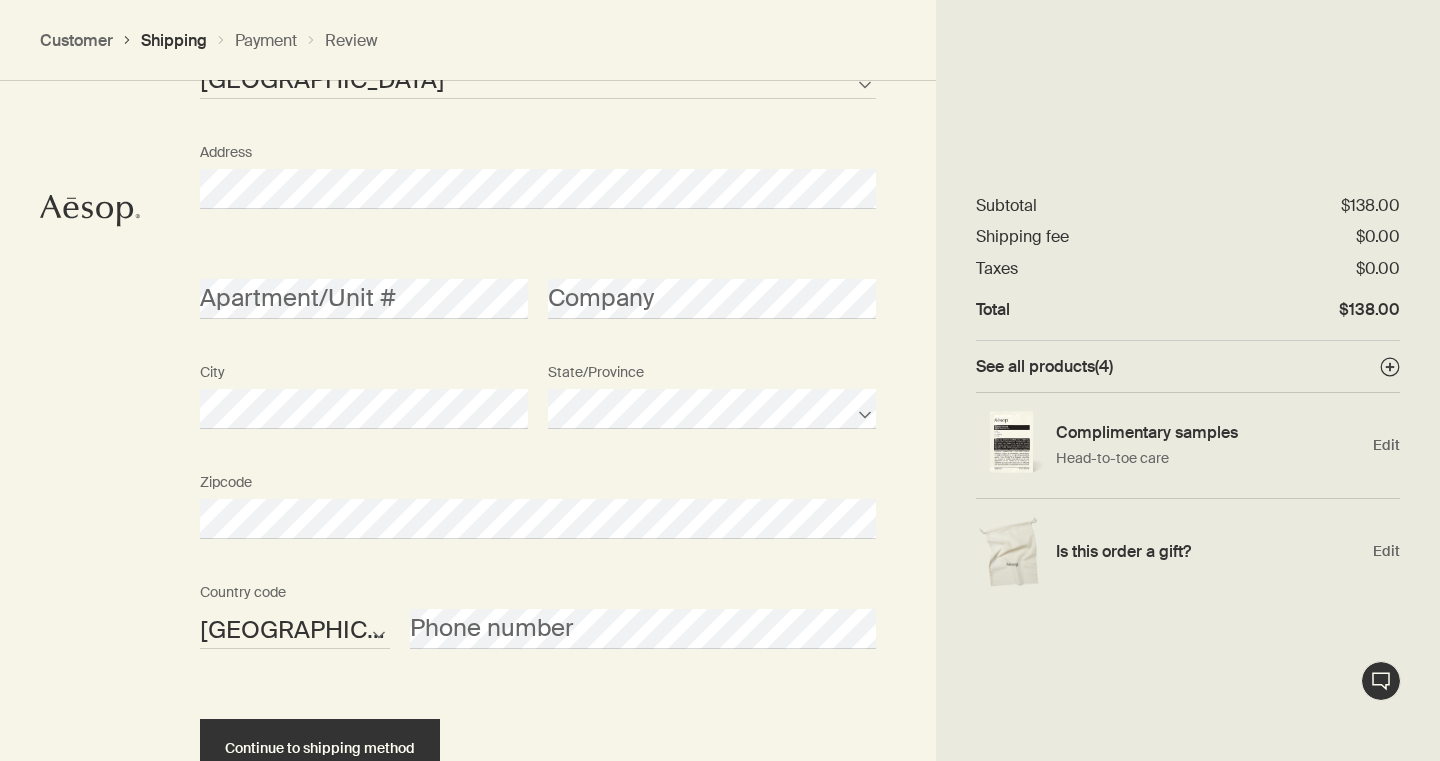 click on "Where would you like your order sent? Title First name Last name [GEOGRAPHIC_DATA] Not listed Country / Region Address Apartment/Unit # Company City State/Province Zipcode AFG ALB DZA ASM AND AGO AIA ATA ATG ARG ARM ABW AUS AUT AZE BHS BHR BGD BRB BLR BEL BLZ BEN BMU BTN BOL BIH BWA BRA IOT VGB BRN BGR BFA BDI KHM CMR CAN CPV CYM CAF TCD CHL CHN CXR CCK COL COM COK CRI HRV CUB CUW CYP CZE COD DNK DJI DMA DOM TLS ECU EGY SLV GNQ ERI EST ETH FLK FRO FJI FIN FRA PYF GAB GMB GEO DEU GHA GIB GRC GRL GRD GUM GTM GGY GIN GNB GUY HTI HND HKG HUN ISL IND IDN IRN IRQ IRL IMN ISR ITA CIV JAM JPN JEY JOR [PERSON_NAME] KIR XKX KWT KGZ LAO LVA LBN LSO LBR LBY LIE LTU LUX MAC MKD MDG MWI MYS MDV MLI MLT MHL MRT MUS MYT MEX FSM MDA MCO MNG MNE MSR MAR MOZ MMR NAM NRU NPL NLD ANT NCL NZL NIC NER [PERSON_NAME] PRK MNP NOR OMN PAK PLW PSE PAN PNG PRY PER PHL PCN POL PRT PRI QAT COG REU ROU RUS RWA BLM SHN KNA LCA MAF SPM VCT WSM SMR STP [PERSON_NAME] SRB SYC SLE SGP SXM SVK SVN SLB SOM KOR ZAF SSD ESP LKA SDN SUR SJM SWZ SWE CHE SYR TWN" at bounding box center [720, 311] 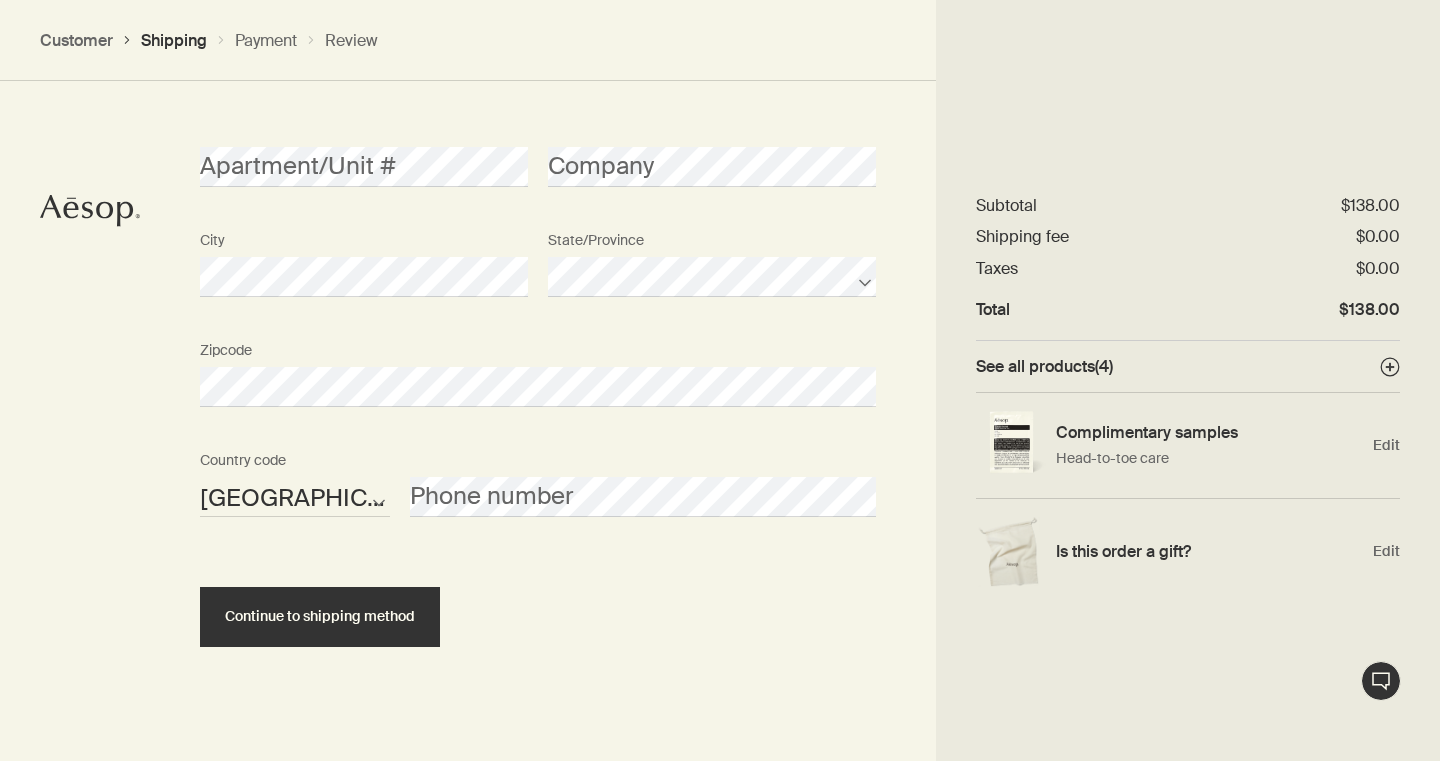 scroll, scrollTop: 1356, scrollLeft: 0, axis: vertical 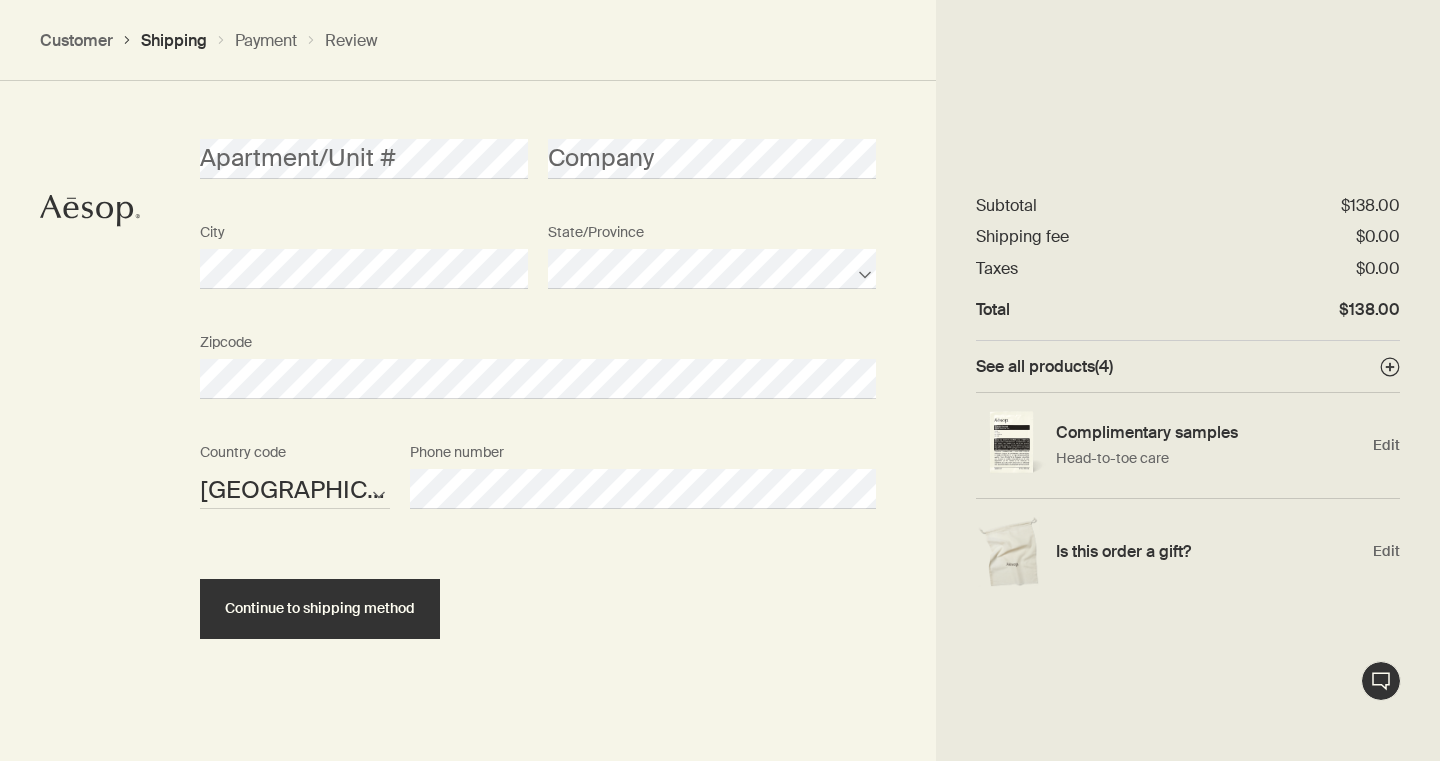 click on "Continue to shipping method" at bounding box center [538, 591] 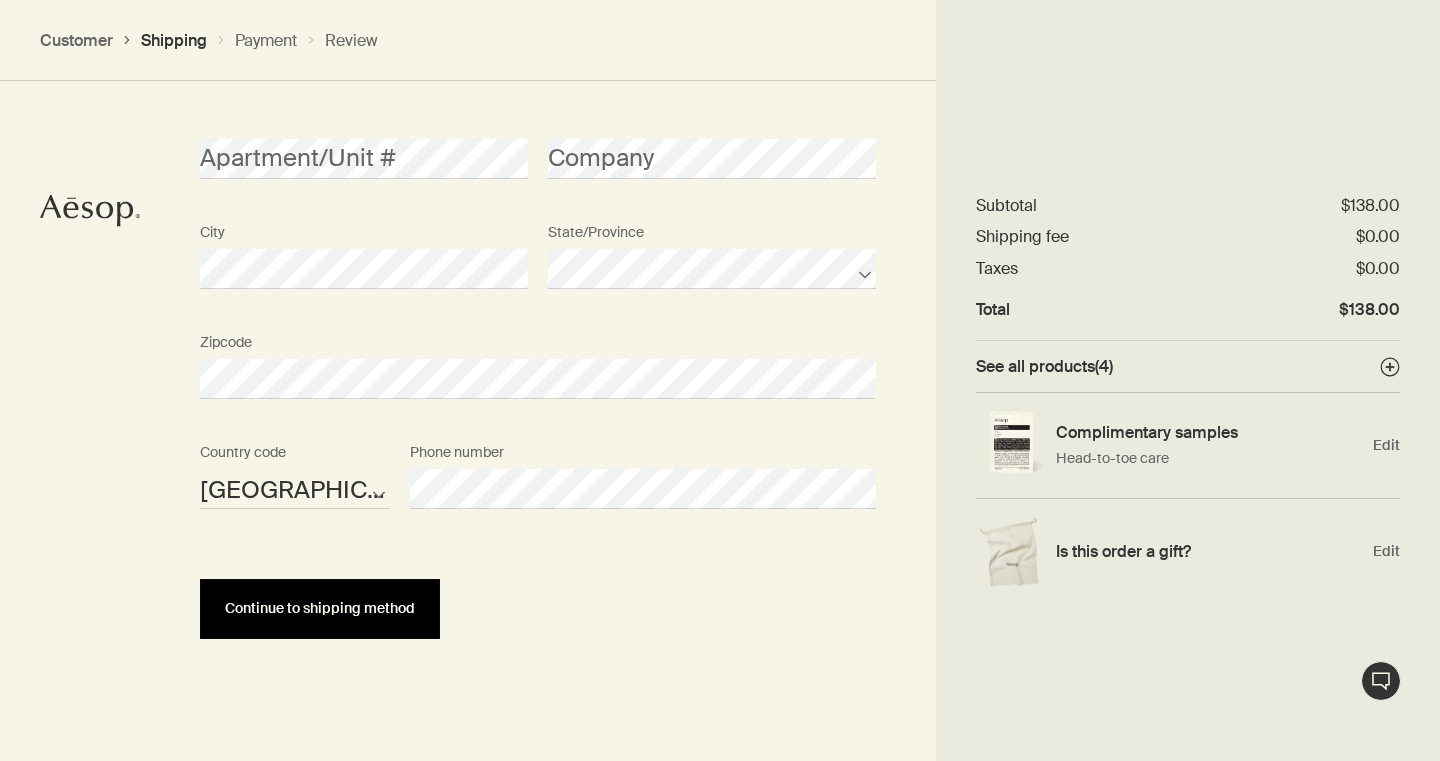 click on "Continue to shipping method" at bounding box center [320, 608] 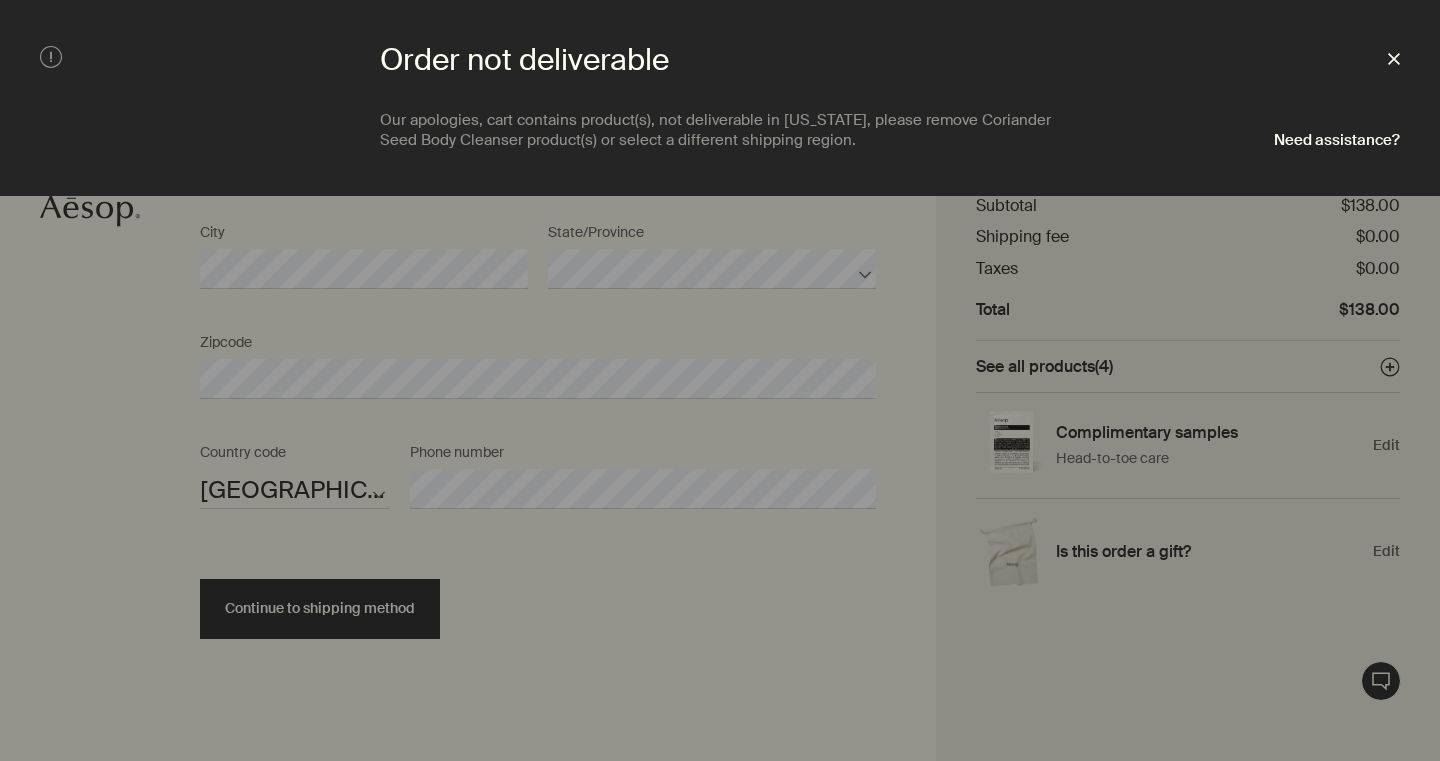 click 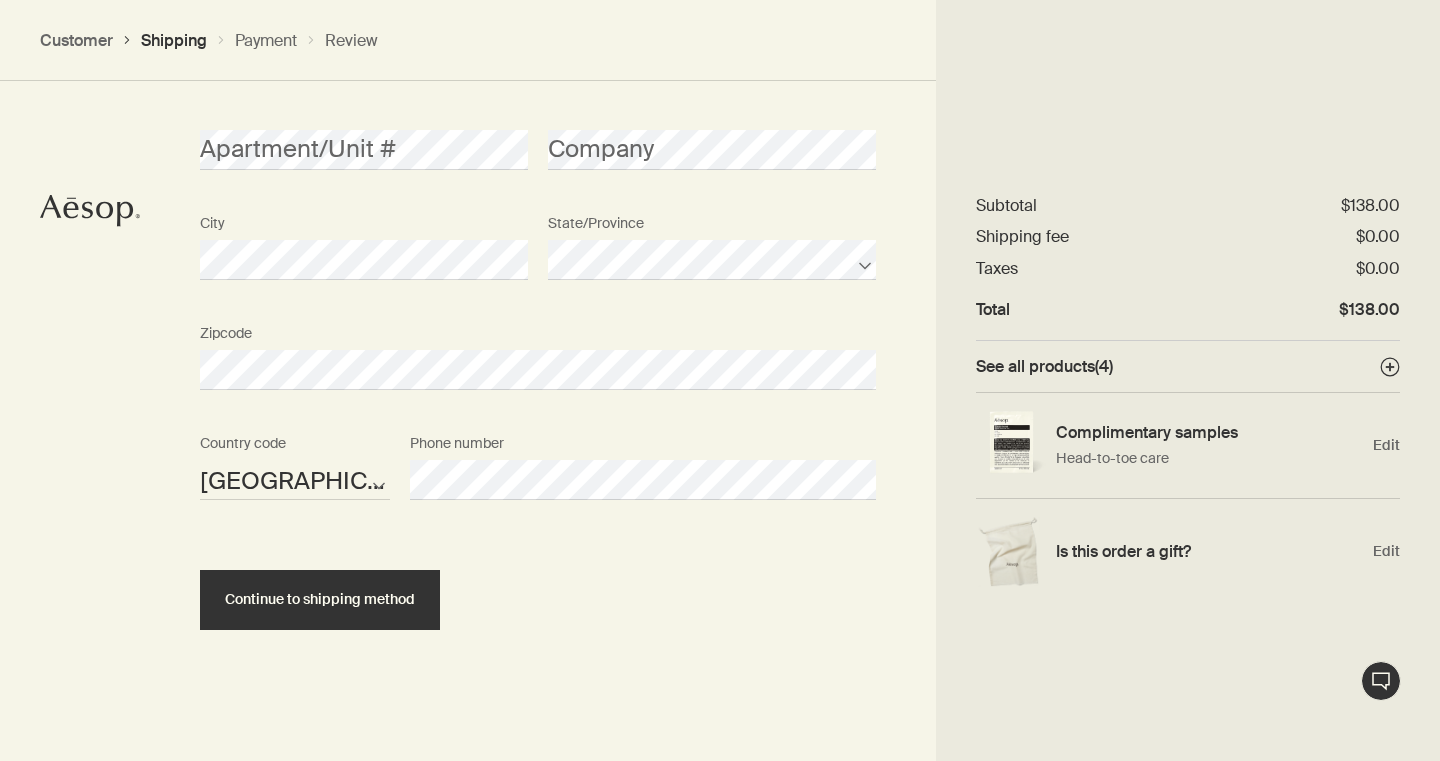 scroll, scrollTop: 1364, scrollLeft: 0, axis: vertical 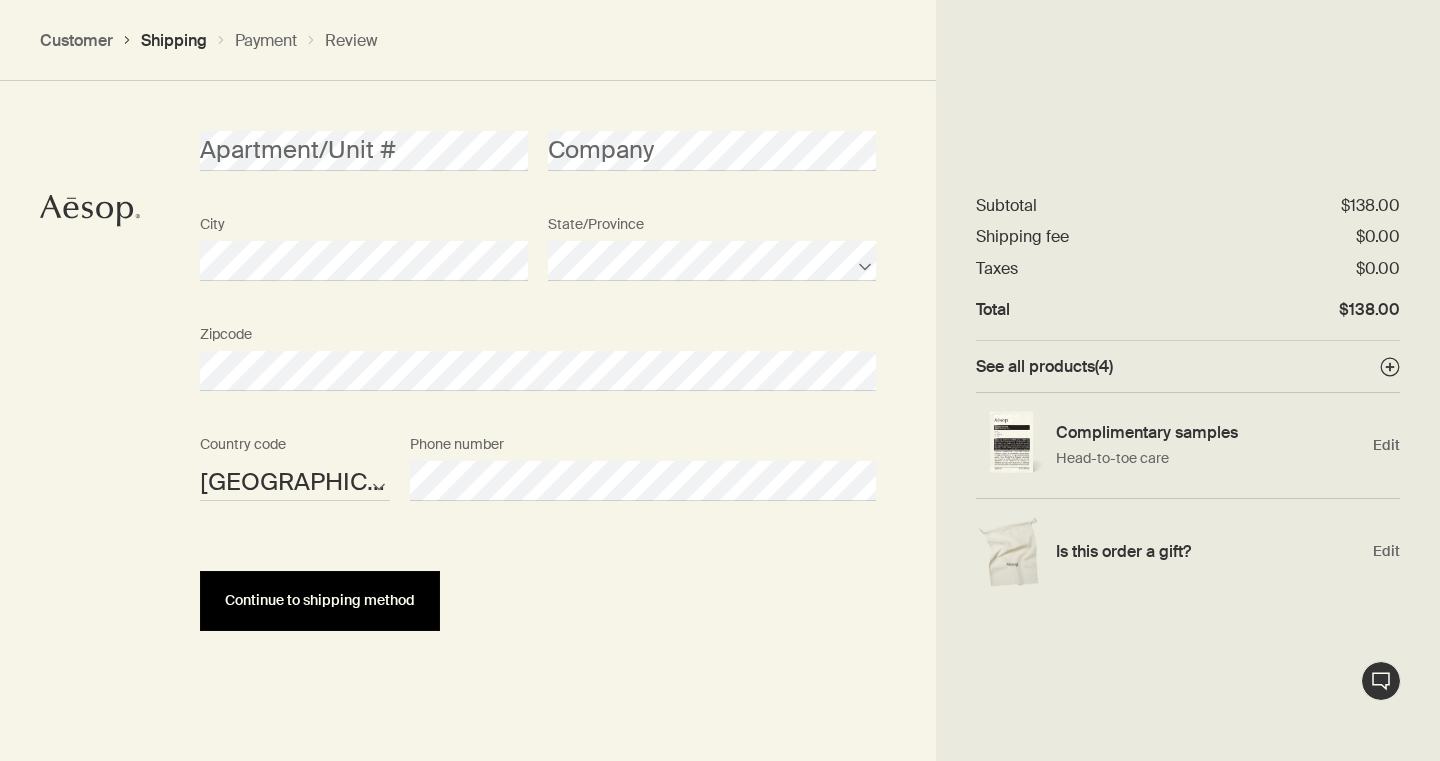 click on "Continue to shipping method" at bounding box center (320, 600) 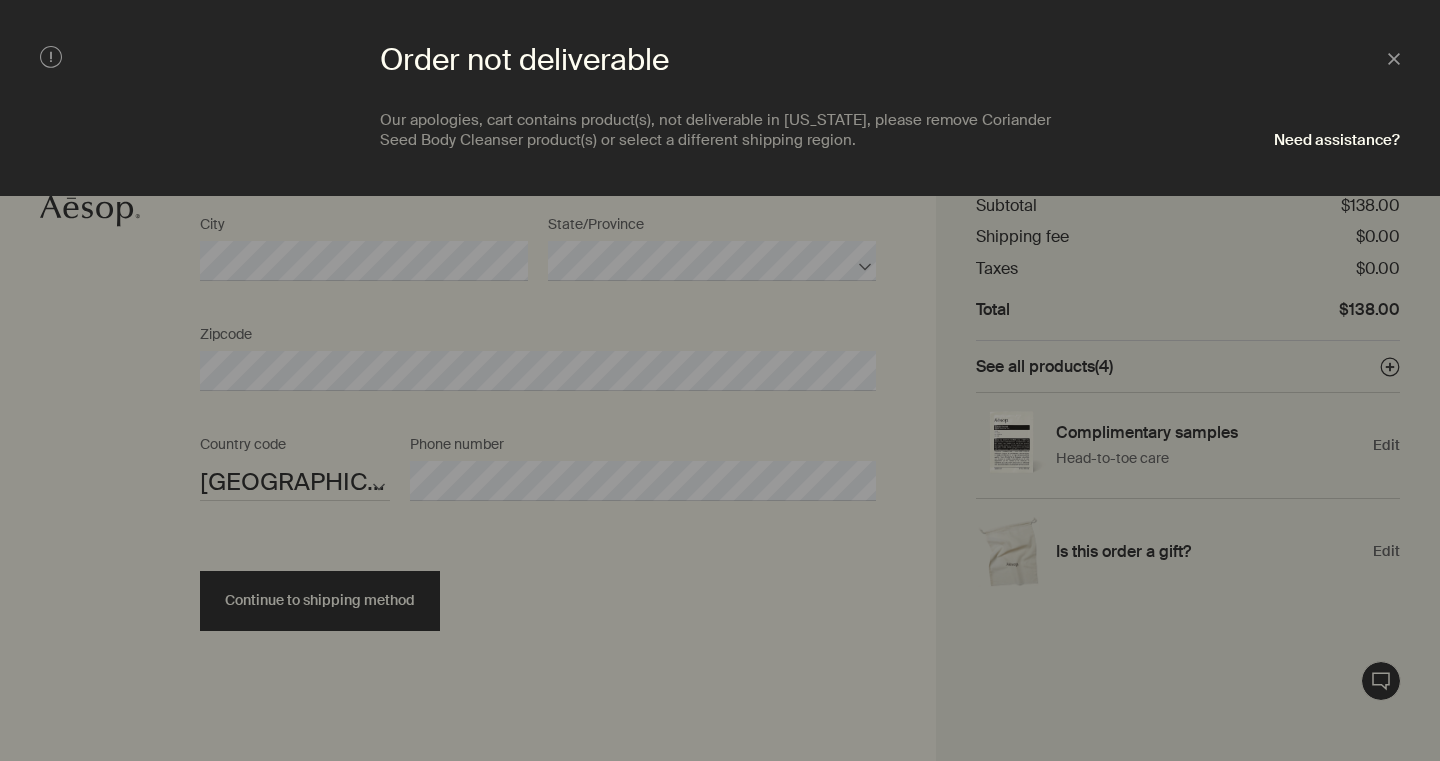 click at bounding box center [720, 380] 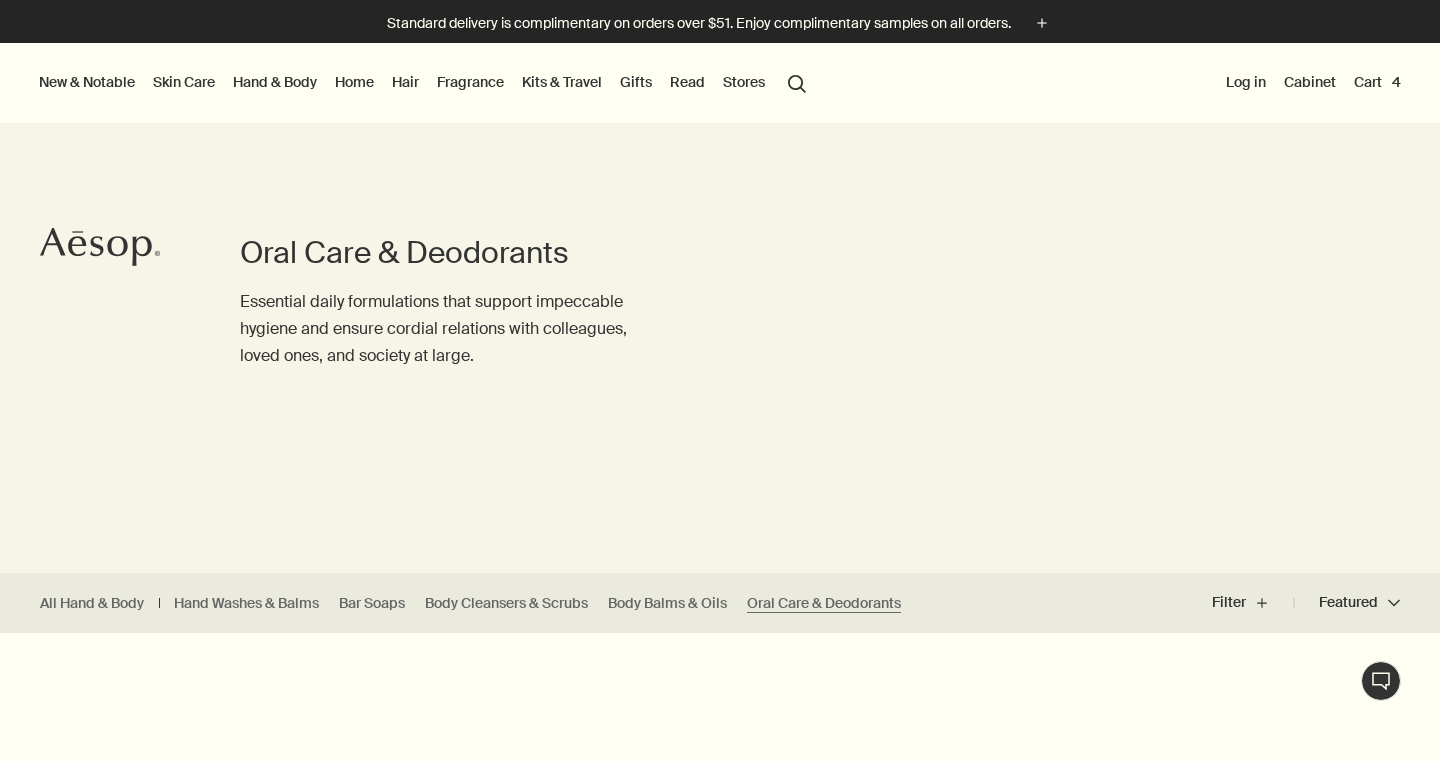 scroll, scrollTop: 0, scrollLeft: 0, axis: both 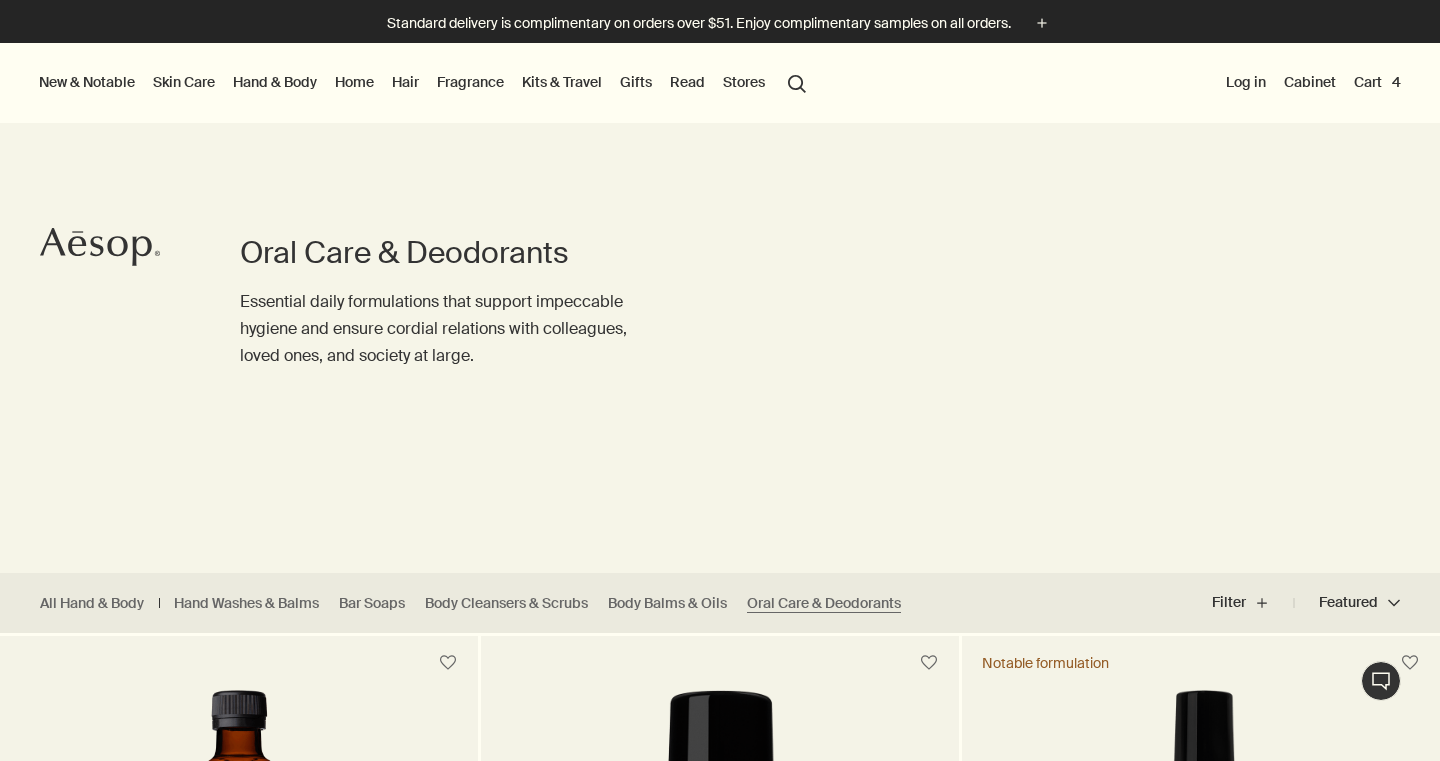 click on "Stores" at bounding box center (744, 82) 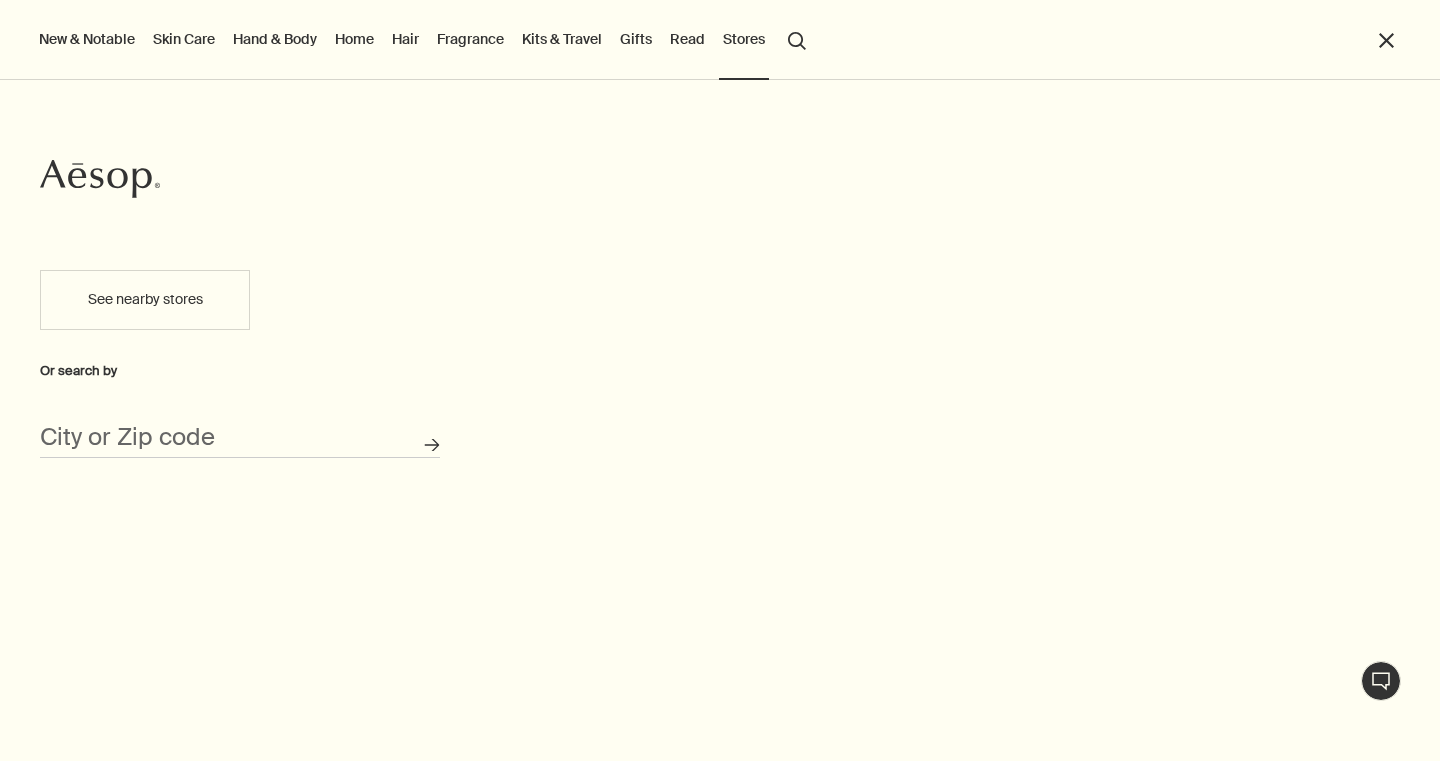 click on "See nearby stores" at bounding box center (145, 300) 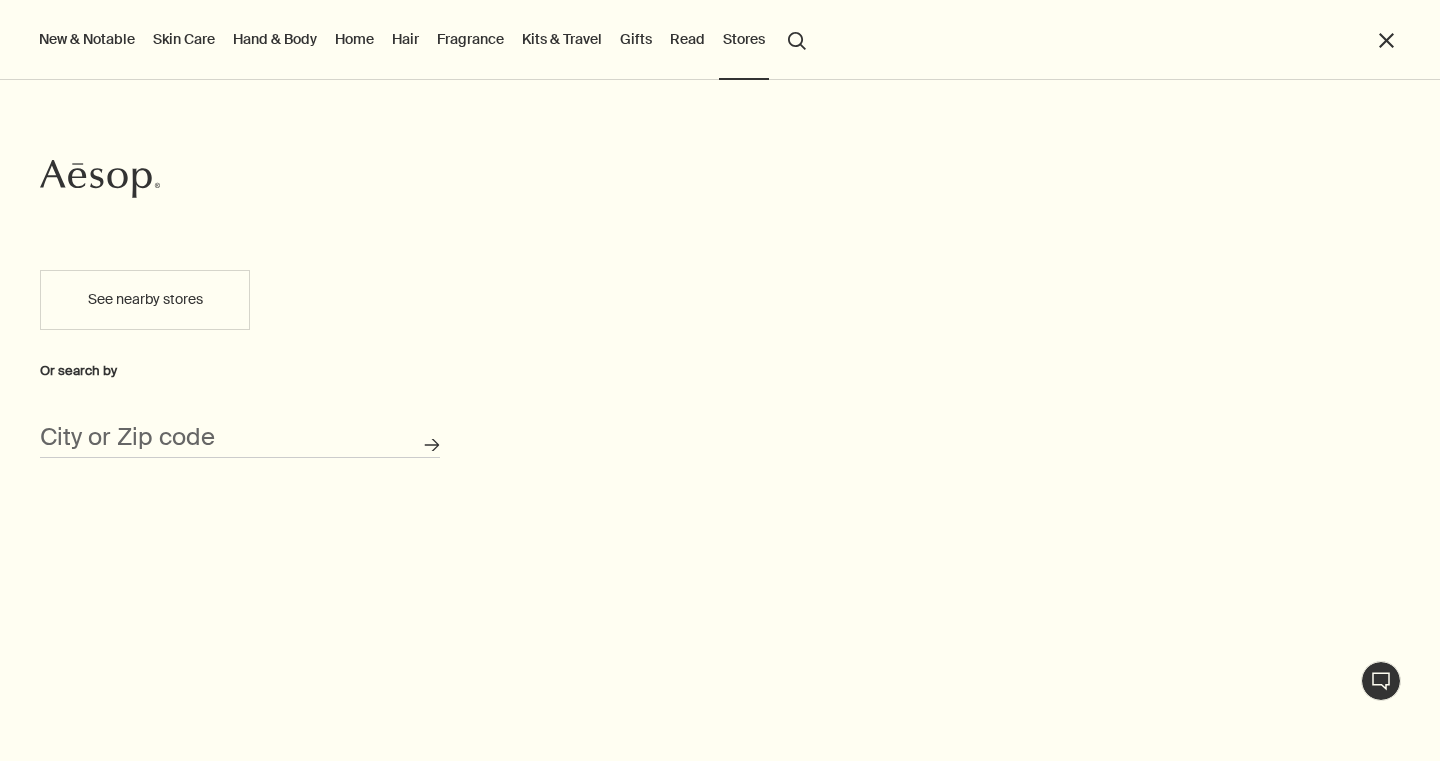 click on "See nearby stores" at bounding box center (145, 300) 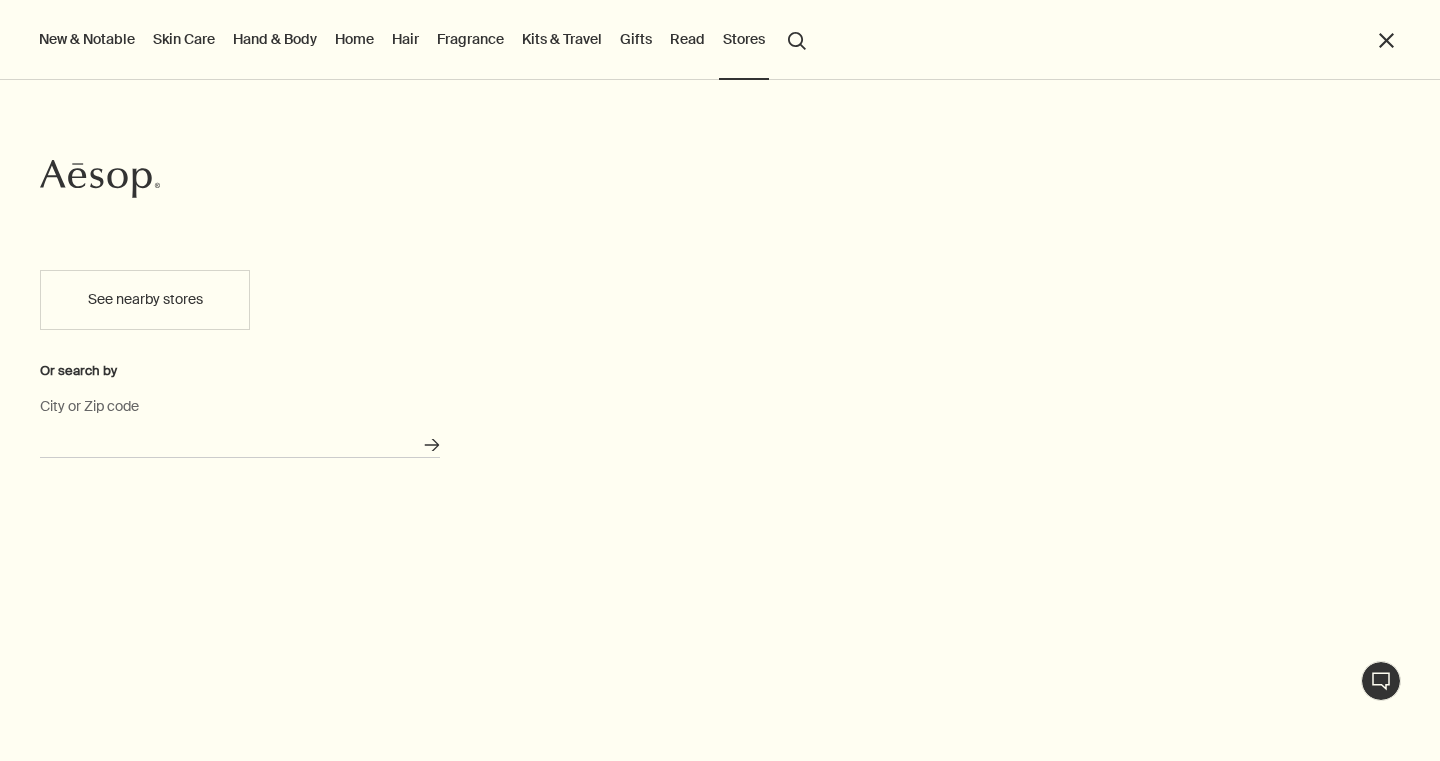 click on "City or Zip code" at bounding box center [240, 442] 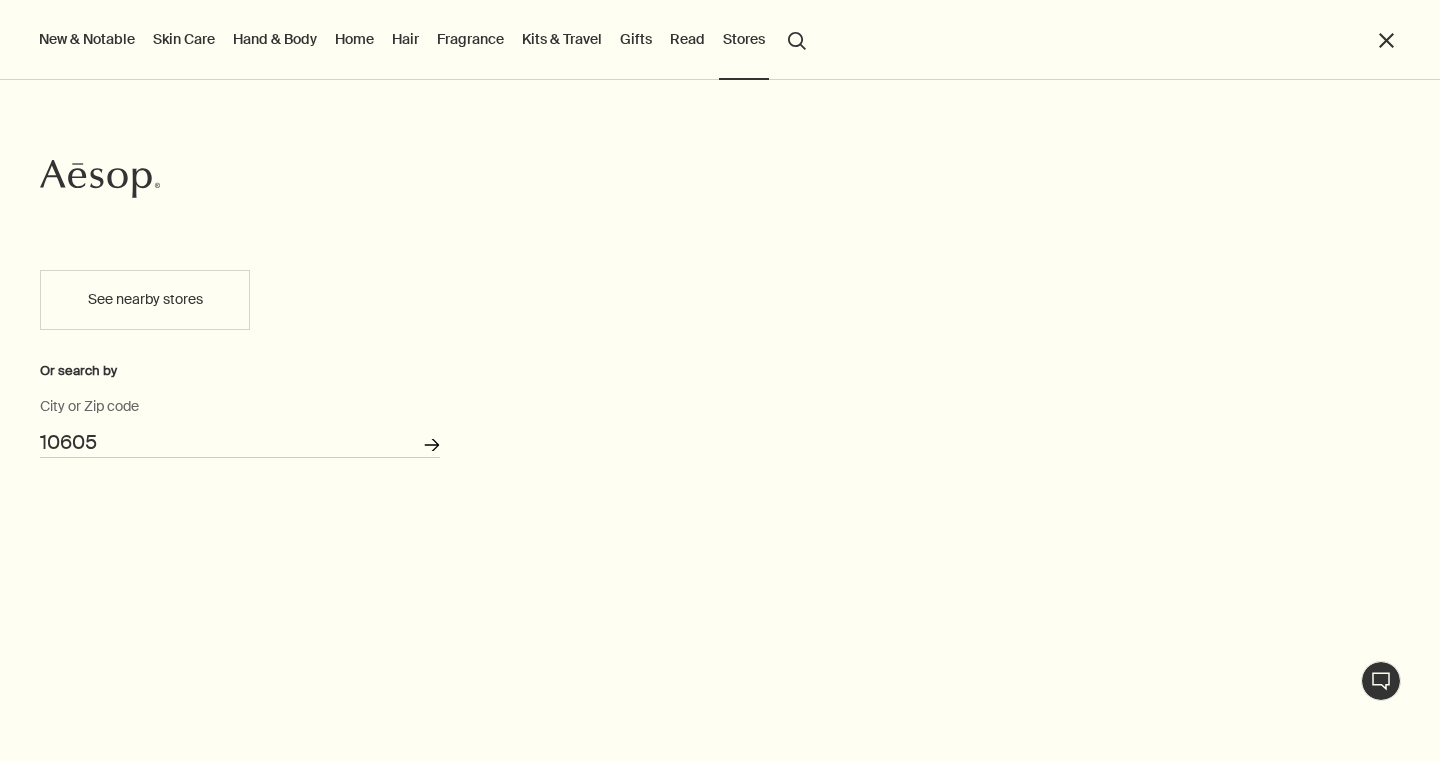 type on "10605" 